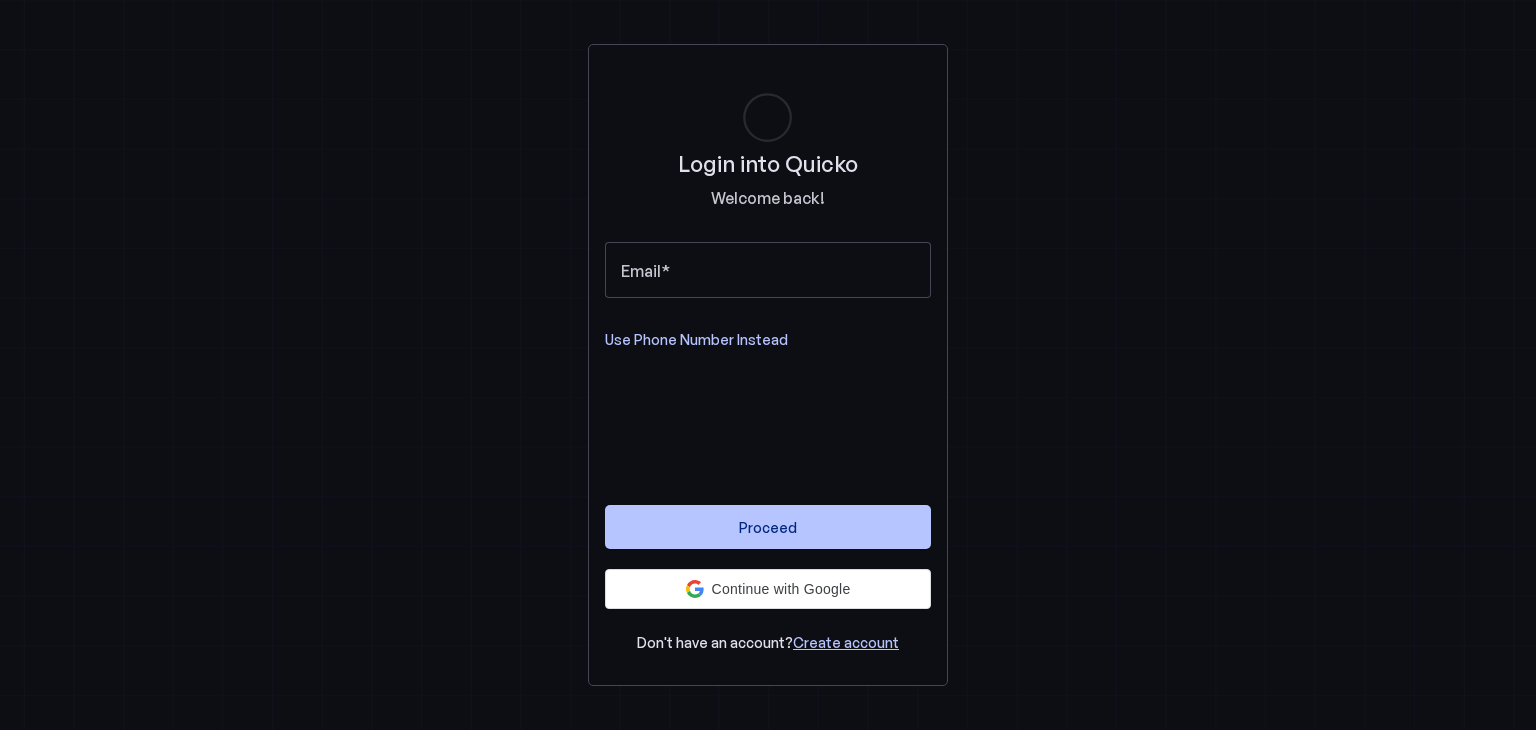 scroll, scrollTop: 0, scrollLeft: 0, axis: both 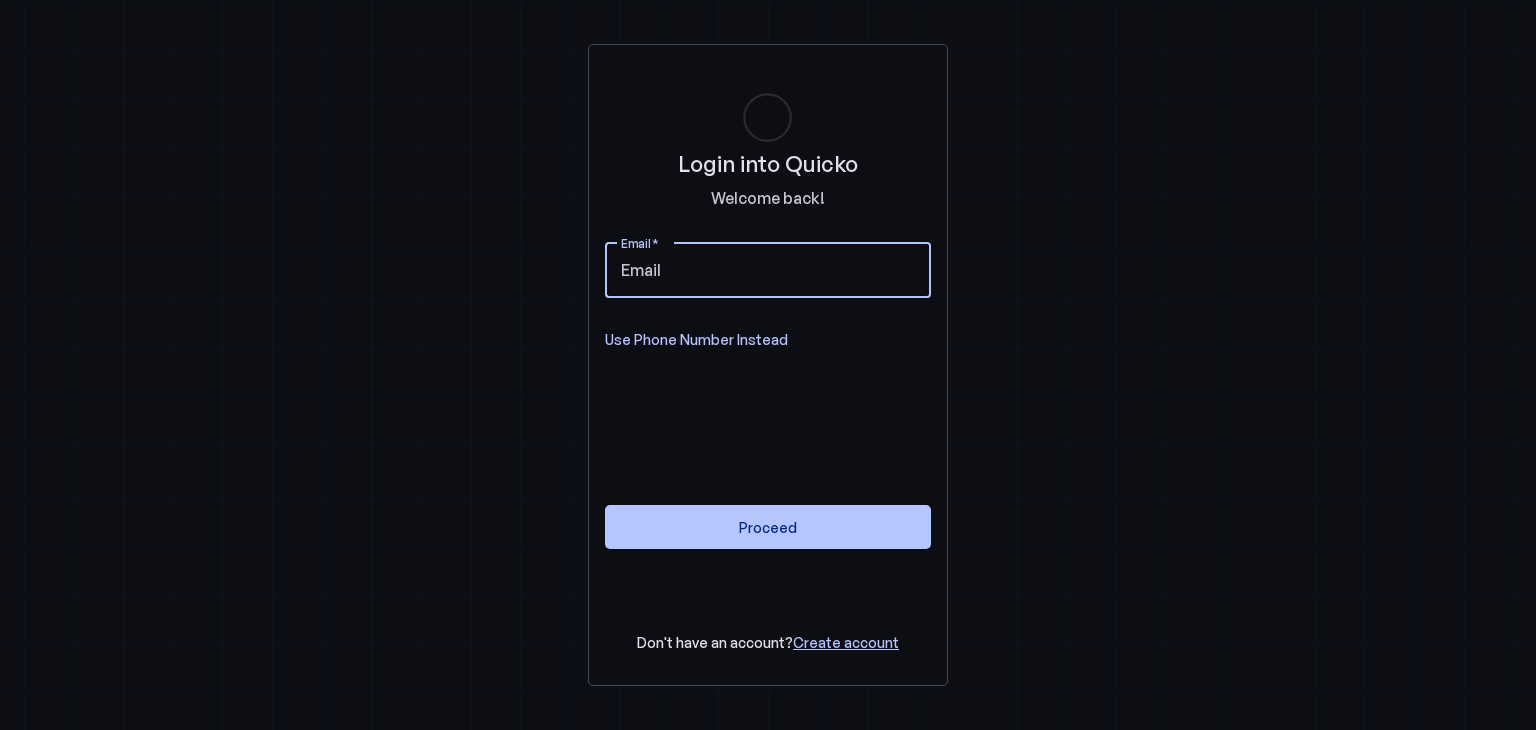 click on "Email" at bounding box center (768, 270) 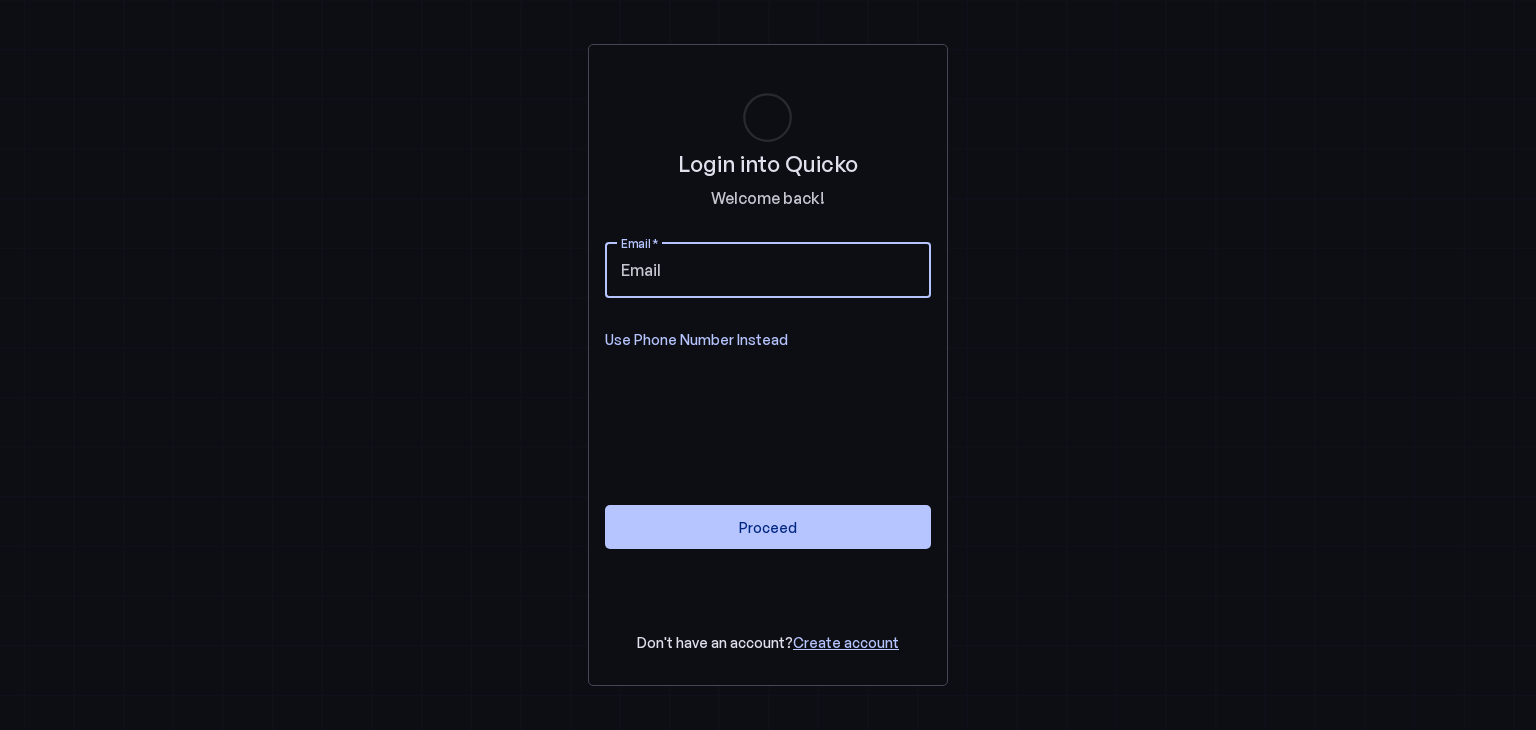 click on "Use Phone Number Instead" at bounding box center (696, 340) 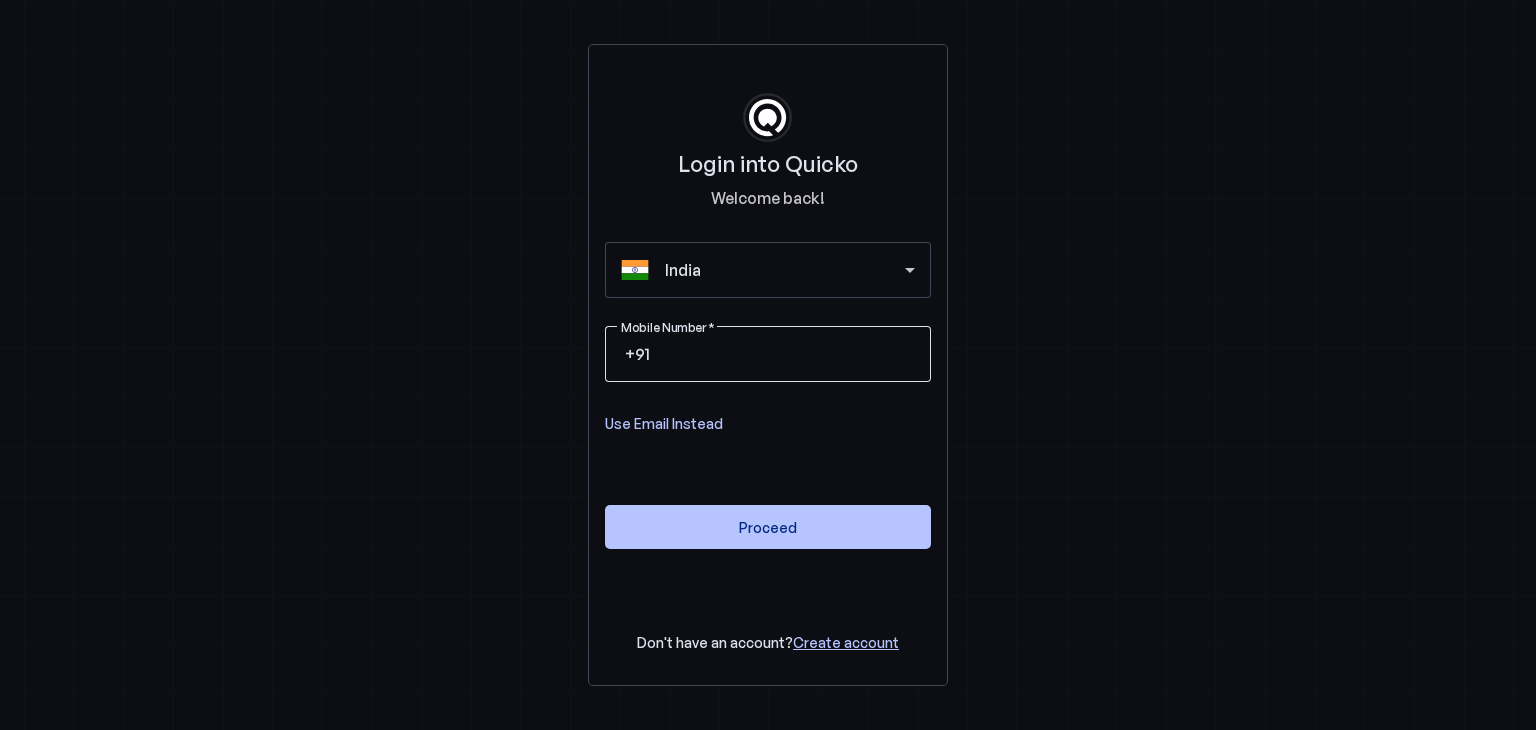 click on "Mobile Number" at bounding box center [784, 354] 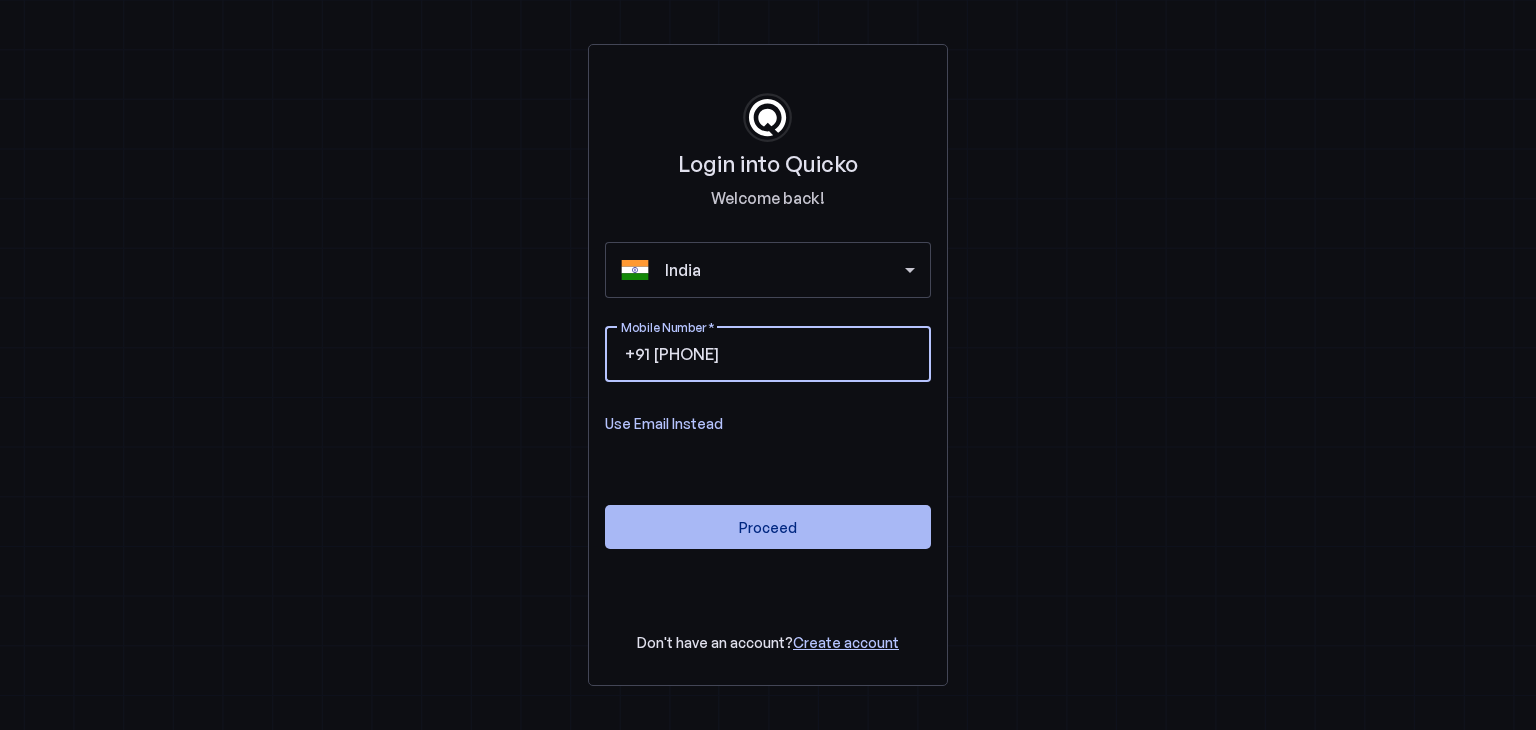 type on "[PHONE]" 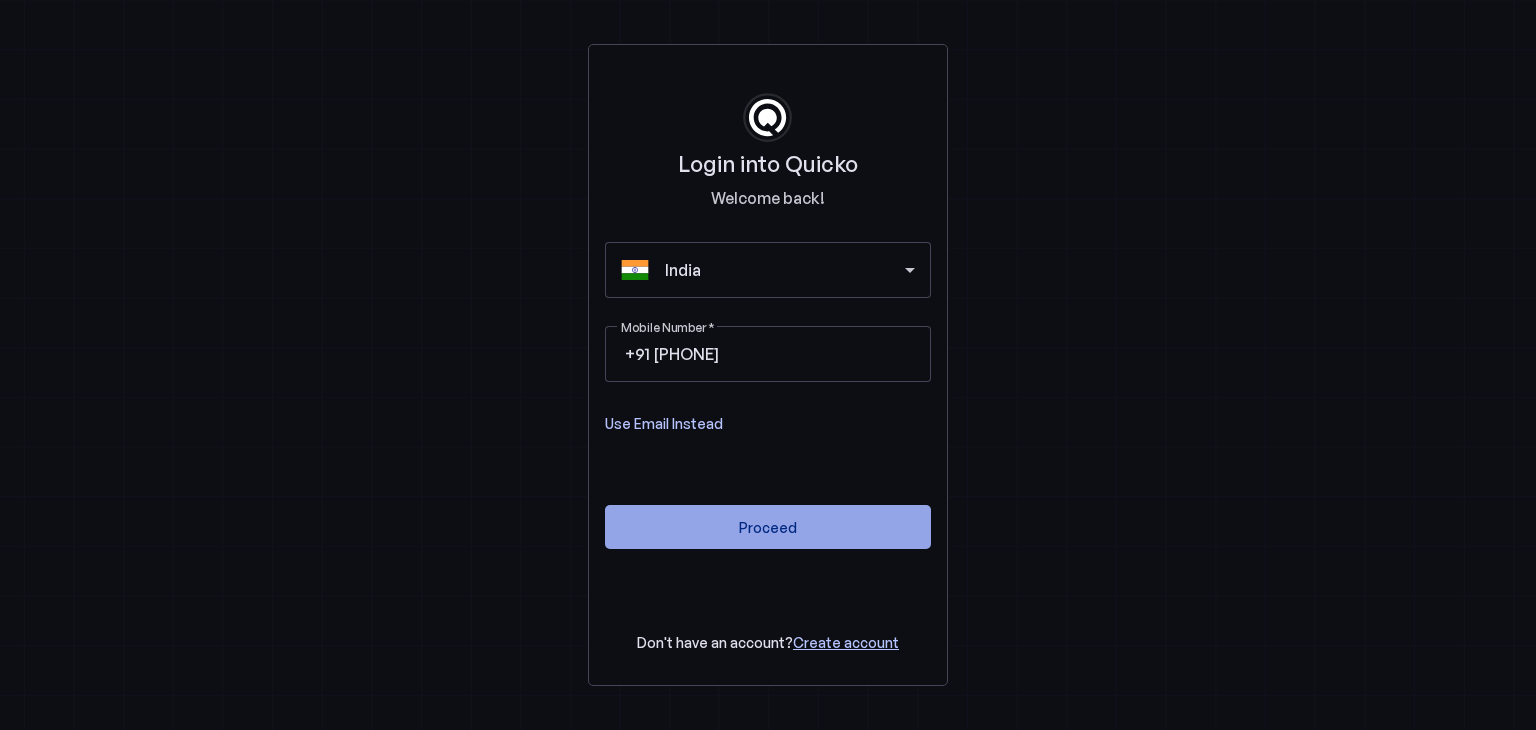 click at bounding box center [768, 527] 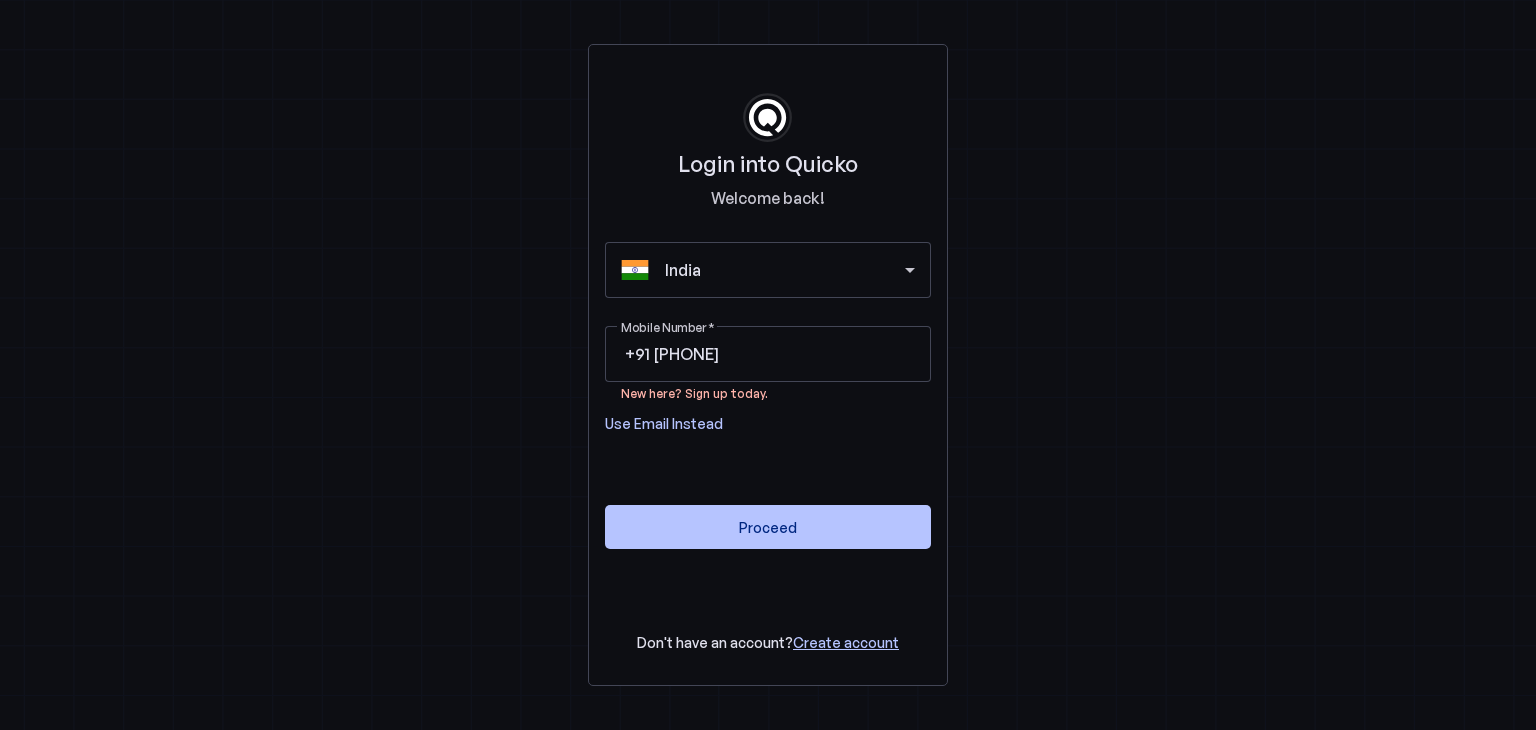 click on "Use Email Instead" at bounding box center [664, 424] 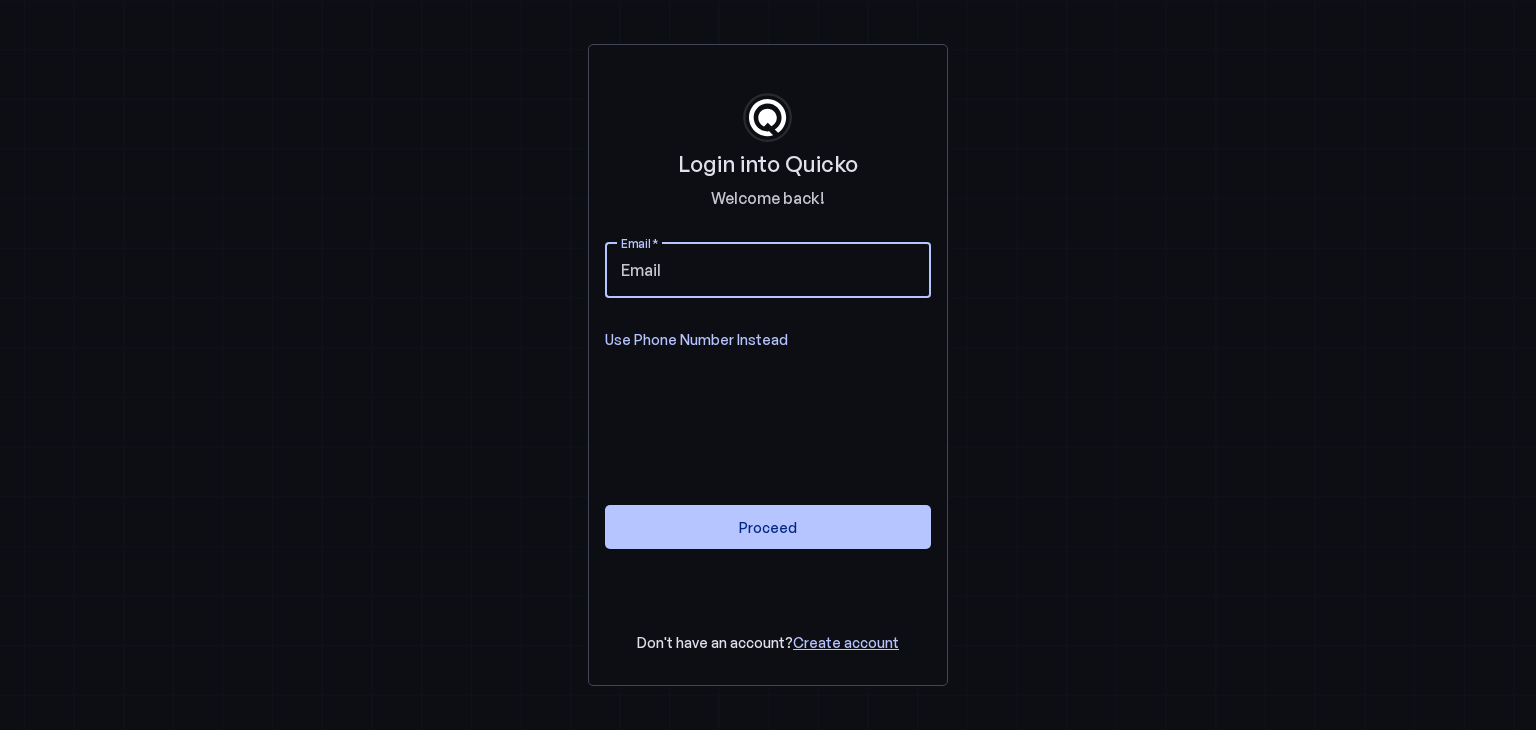 click on "Email" at bounding box center (768, 270) 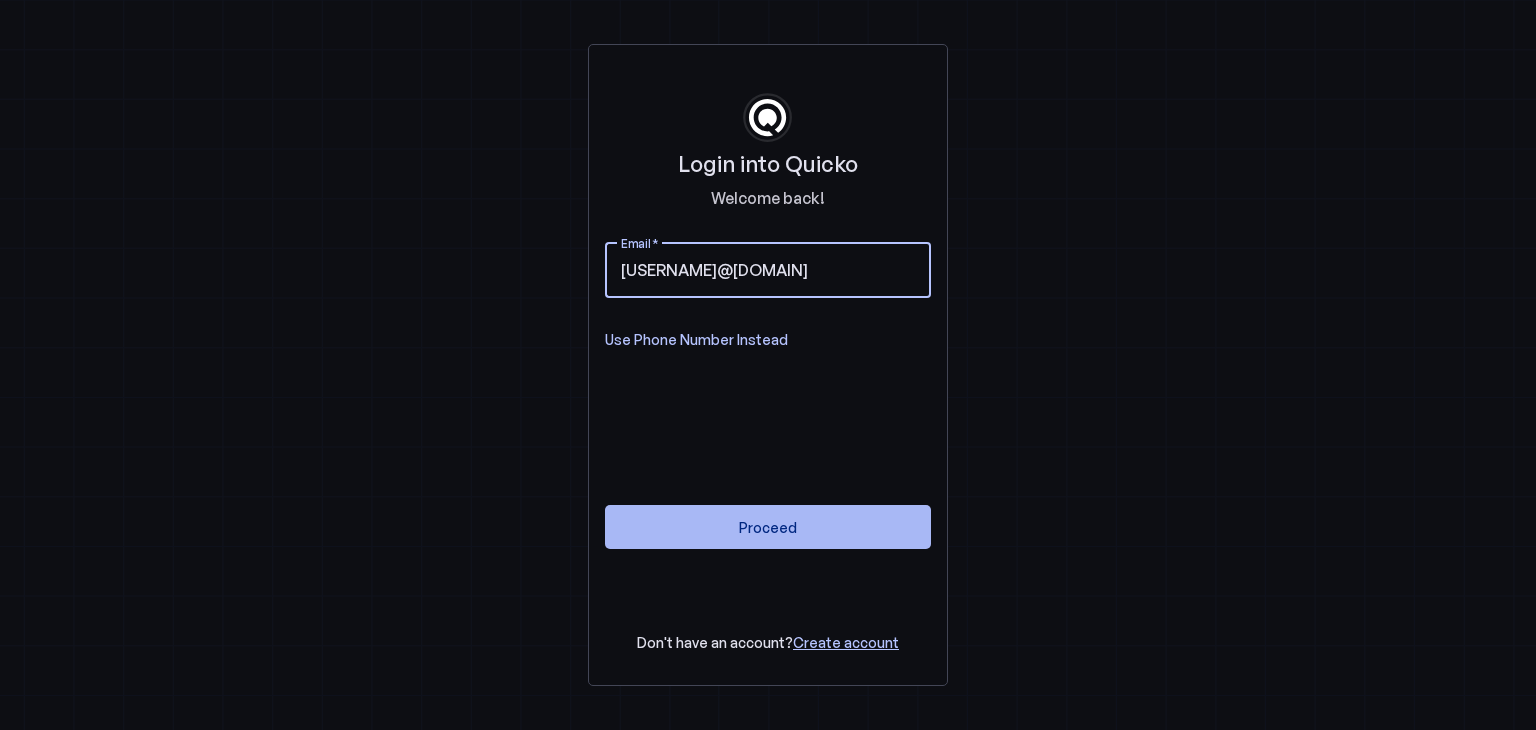 type on "souravpaul.1994@gmail.com" 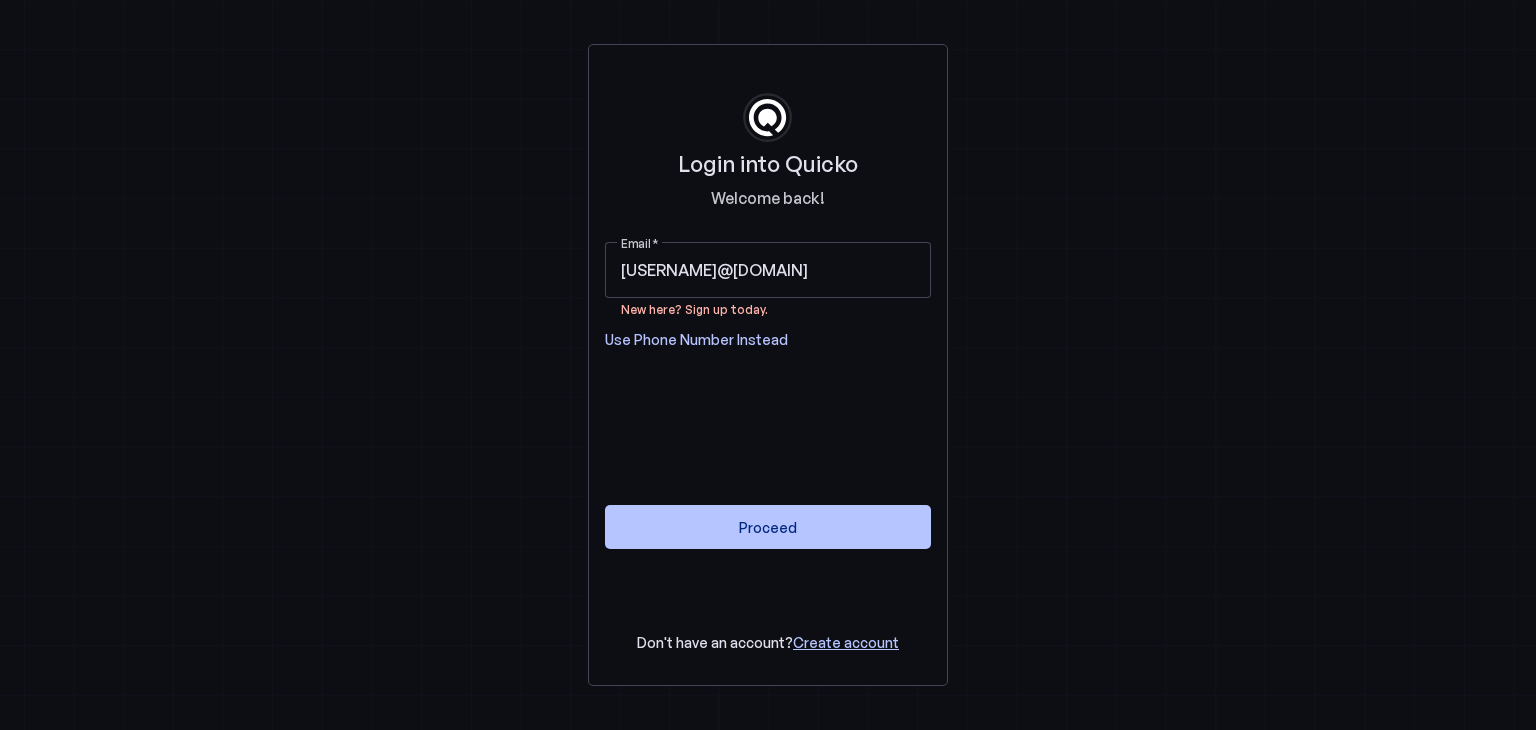 click on "Use Phone Number Instead" at bounding box center (696, 340) 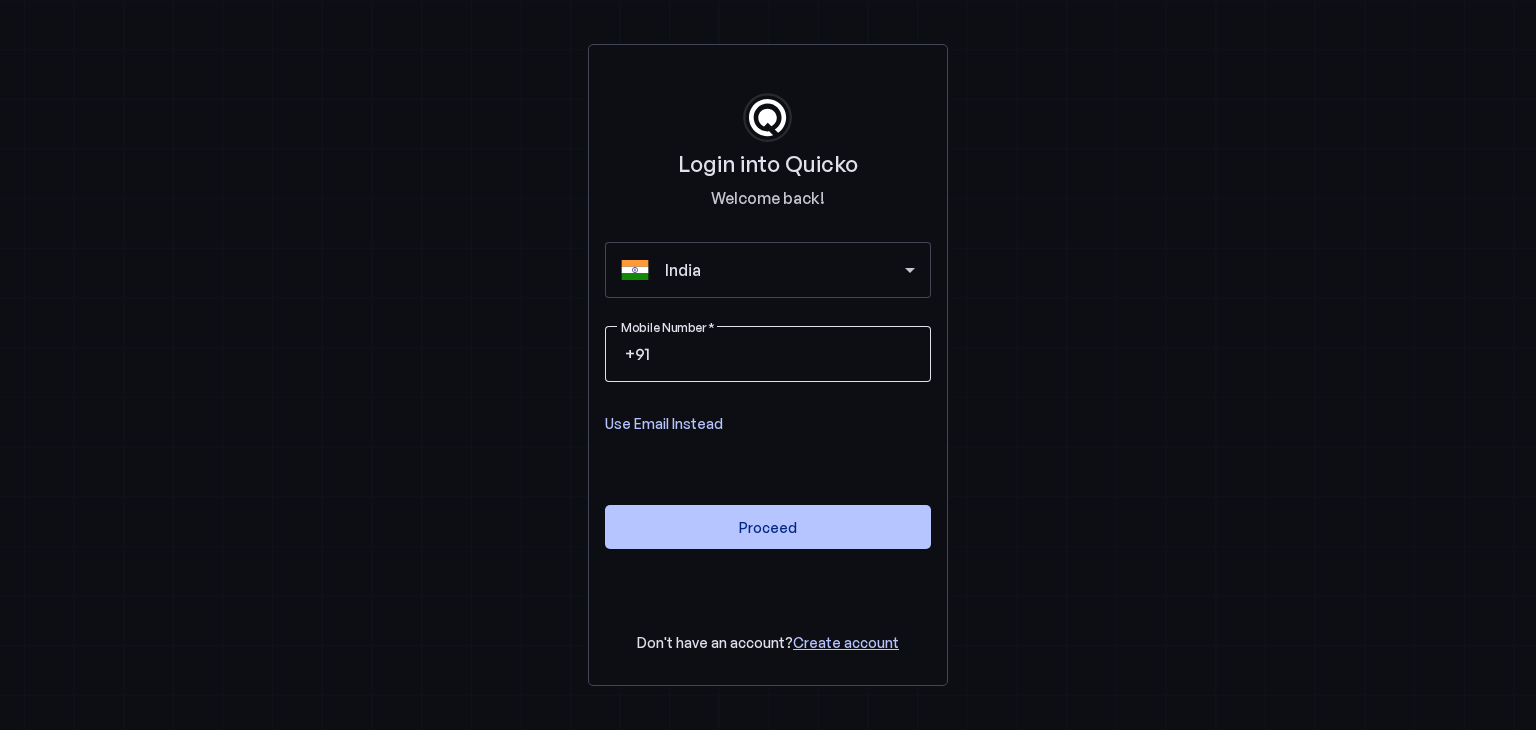 click on "Mobile Number" at bounding box center (784, 354) 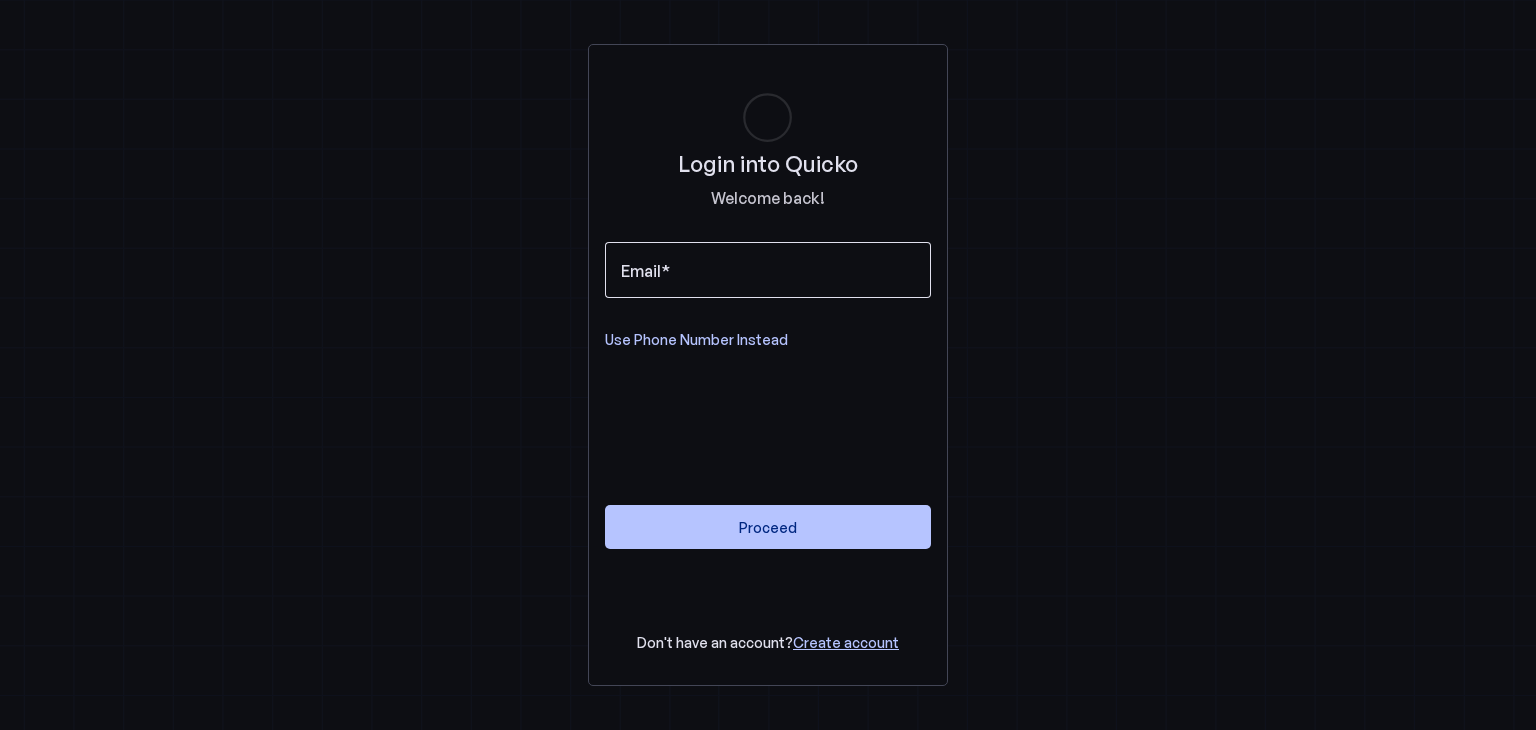 scroll, scrollTop: 0, scrollLeft: 0, axis: both 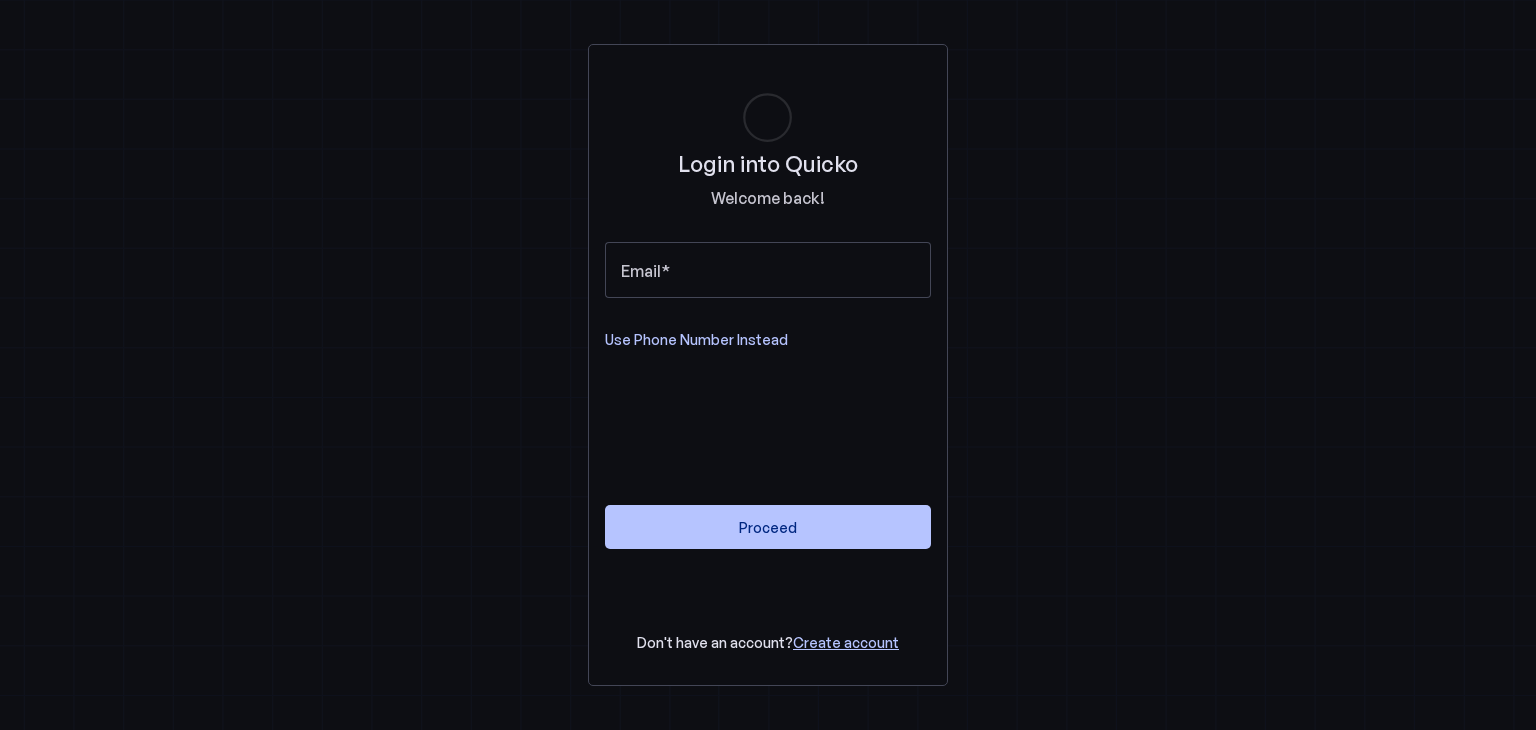 click on "Use Phone Number Instead" at bounding box center [696, 340] 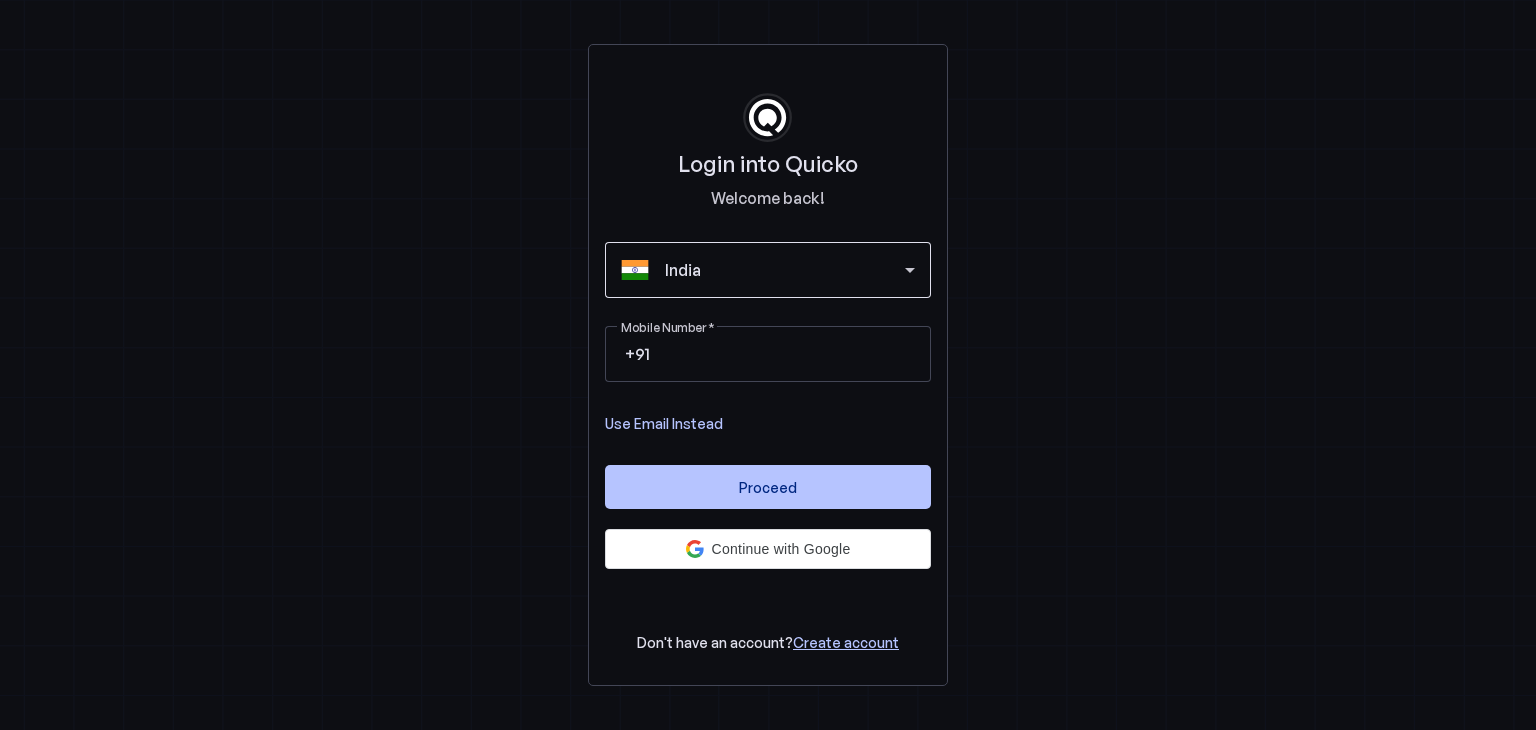 click on "India" at bounding box center [785, 270] 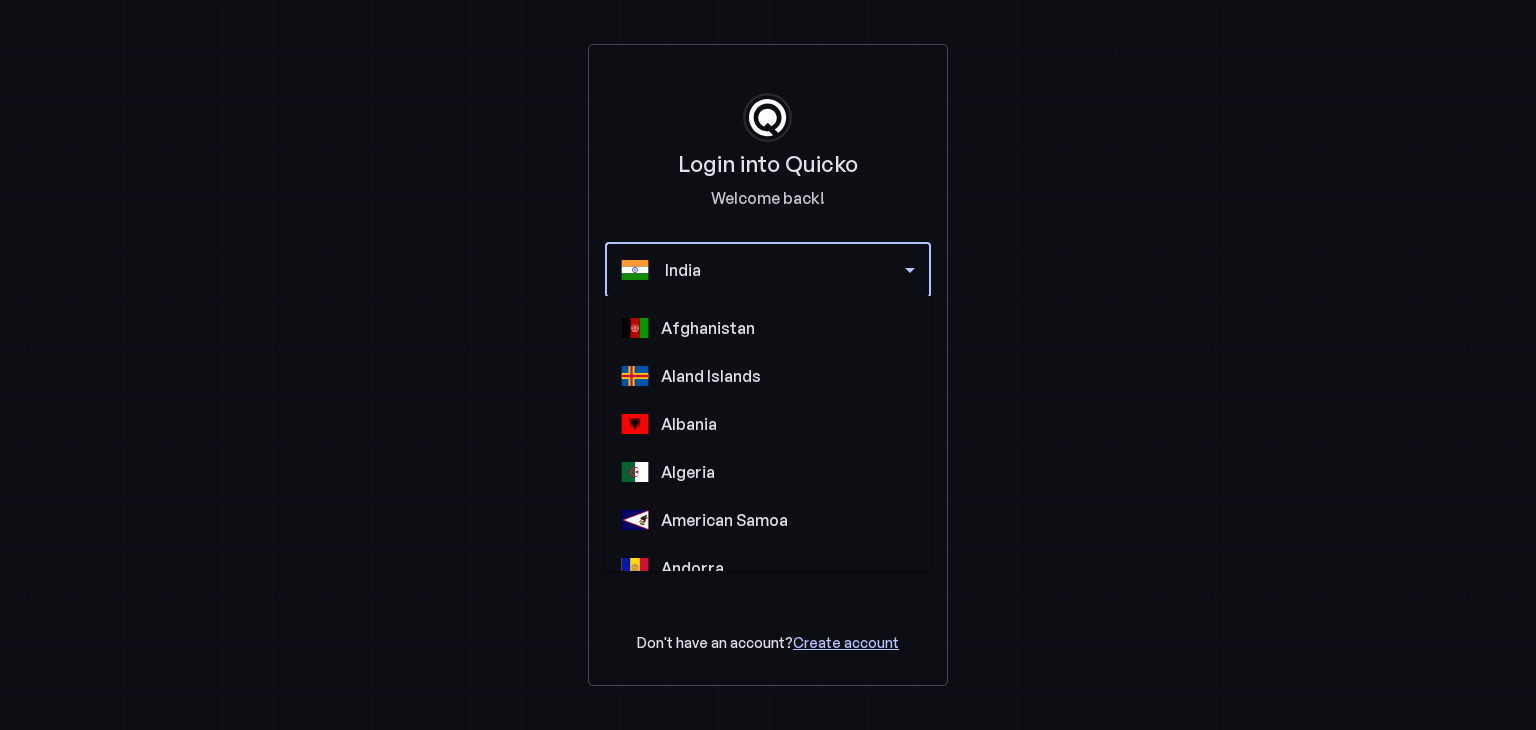scroll, scrollTop: 4628, scrollLeft: 0, axis: vertical 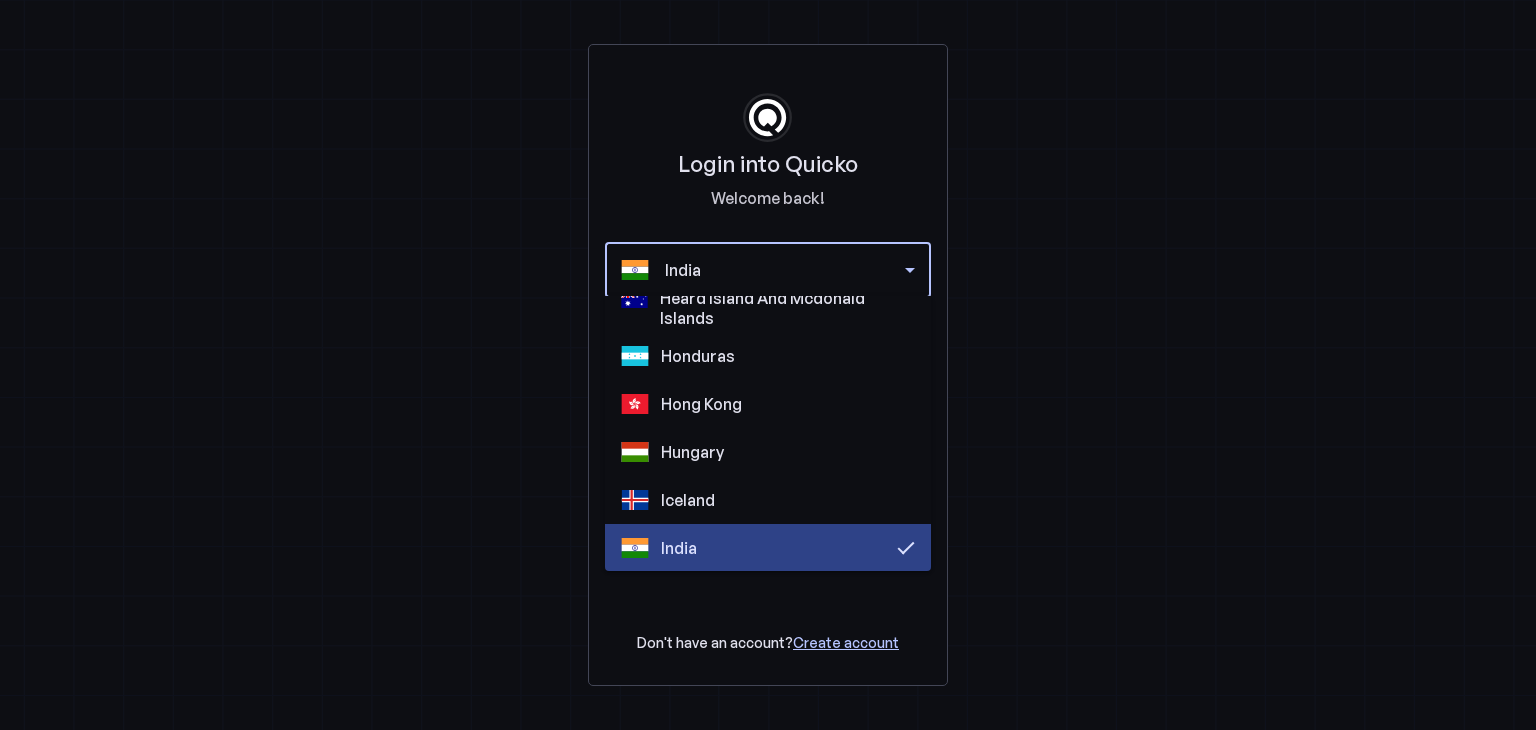 click at bounding box center (768, 365) 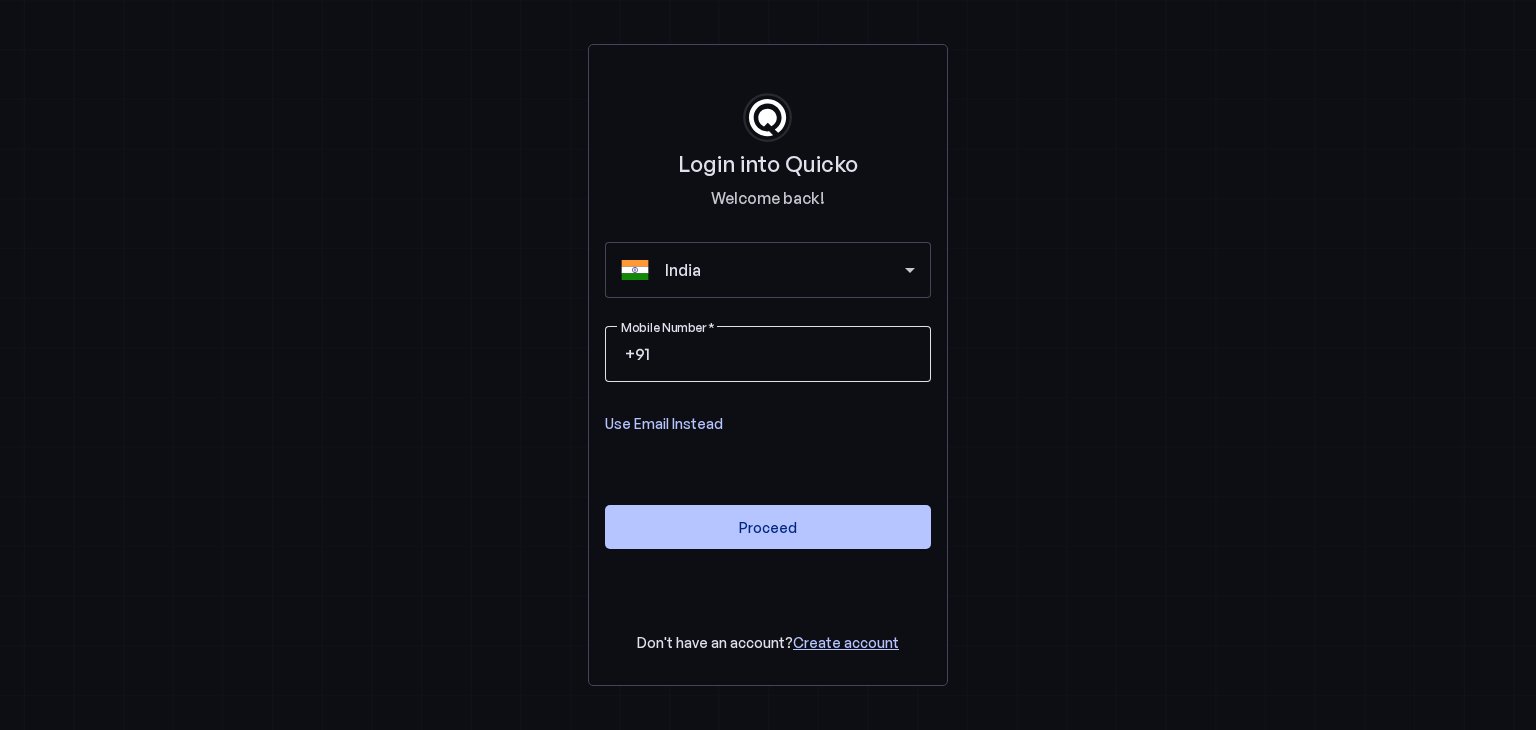 click on "Mobile Number" at bounding box center [784, 354] 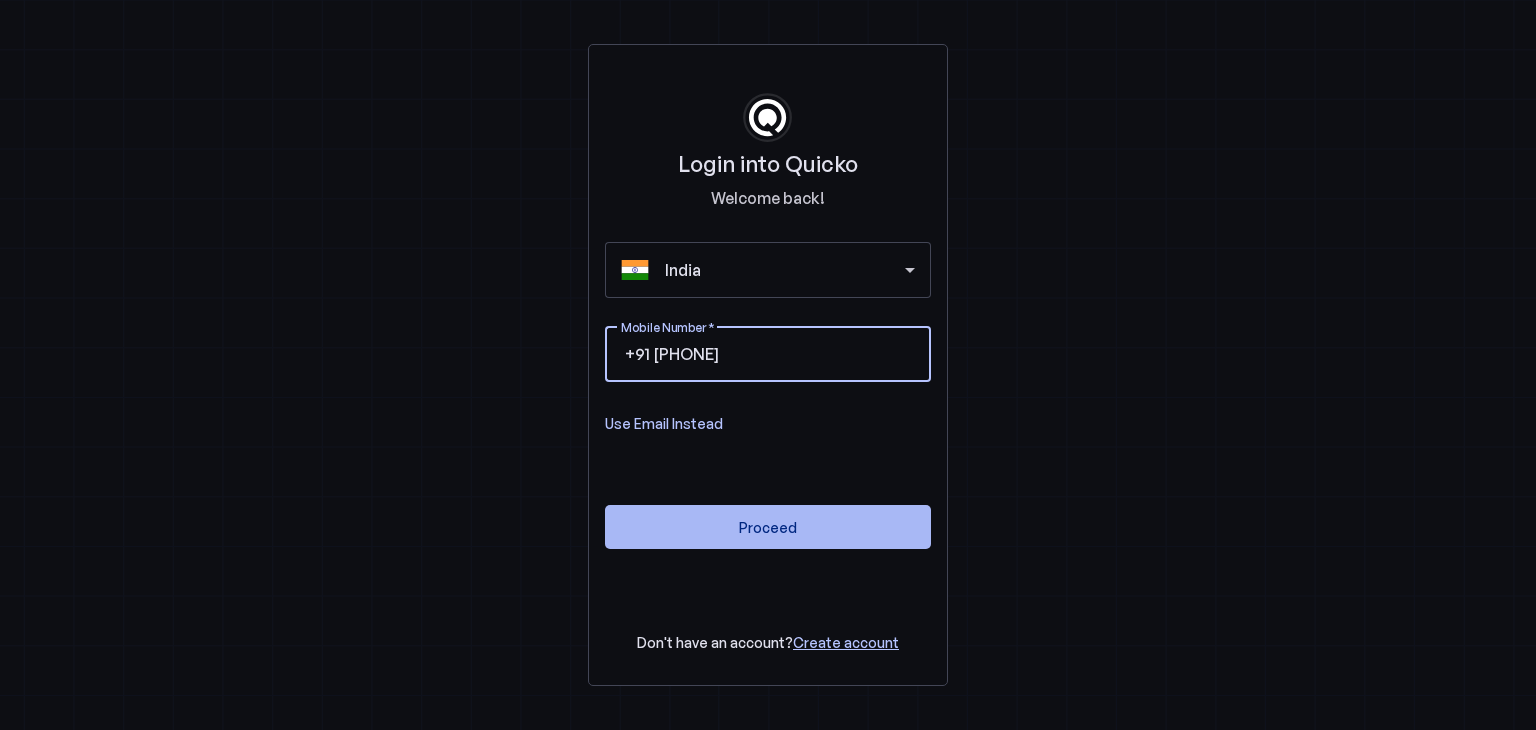 type on "8013782021" 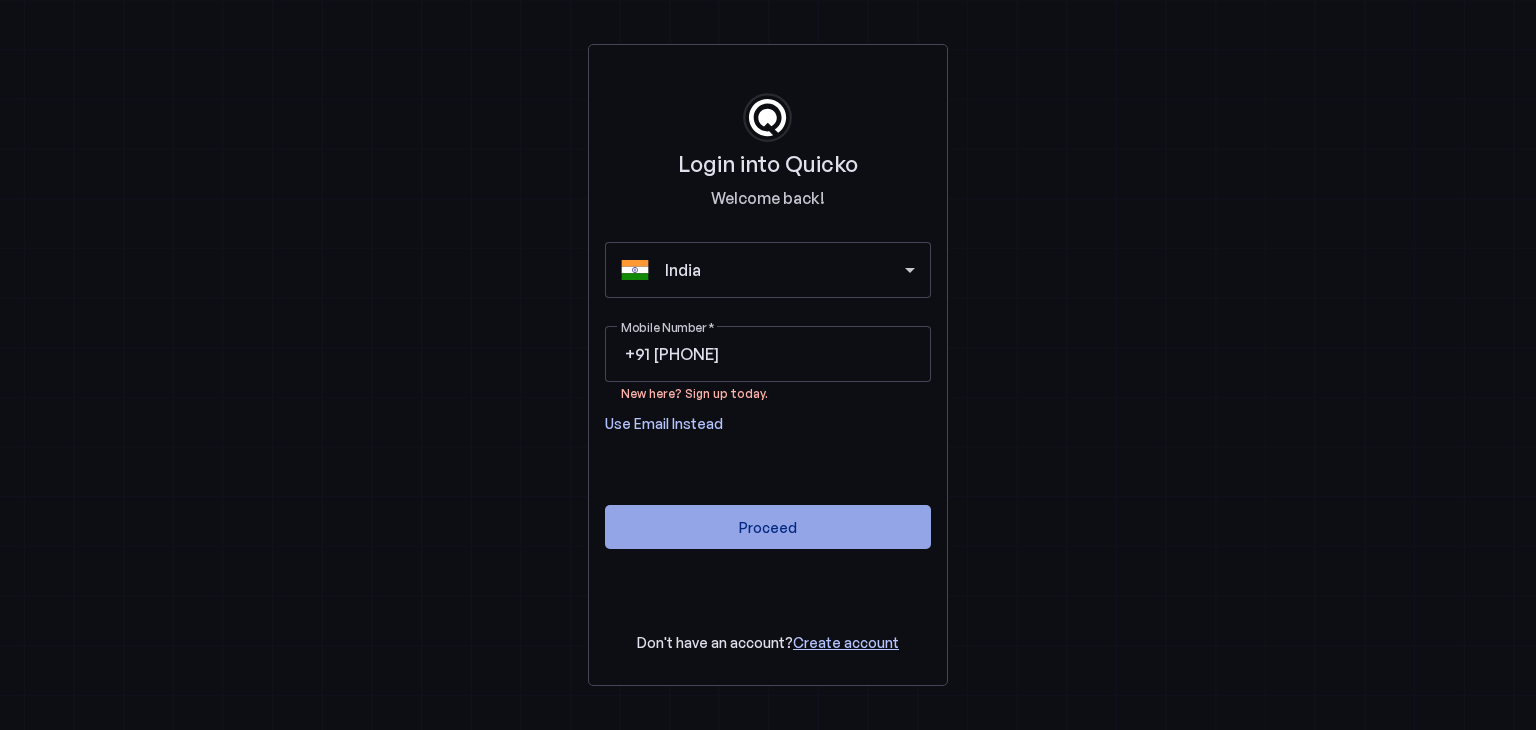 click at bounding box center [768, 527] 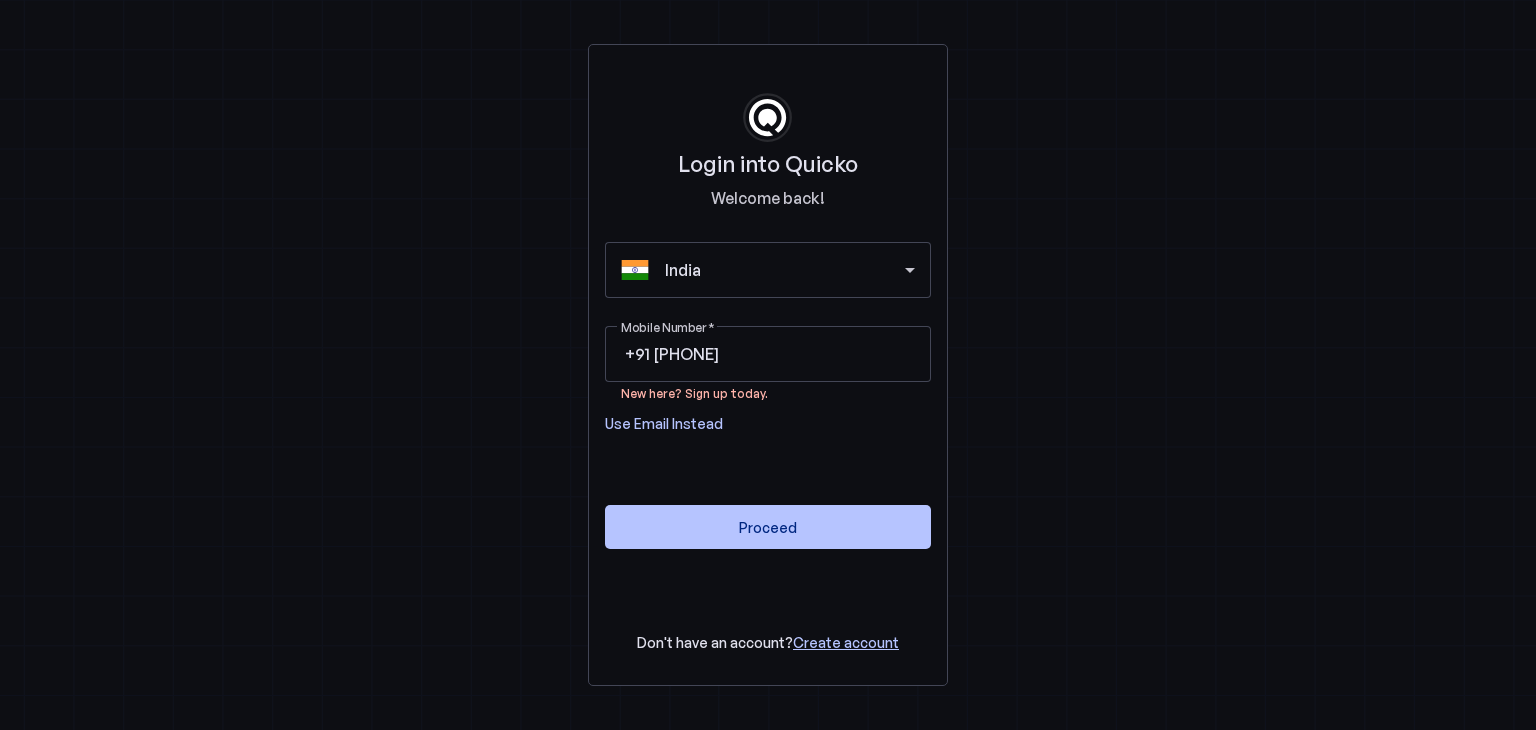 click on "Create account" at bounding box center [846, 642] 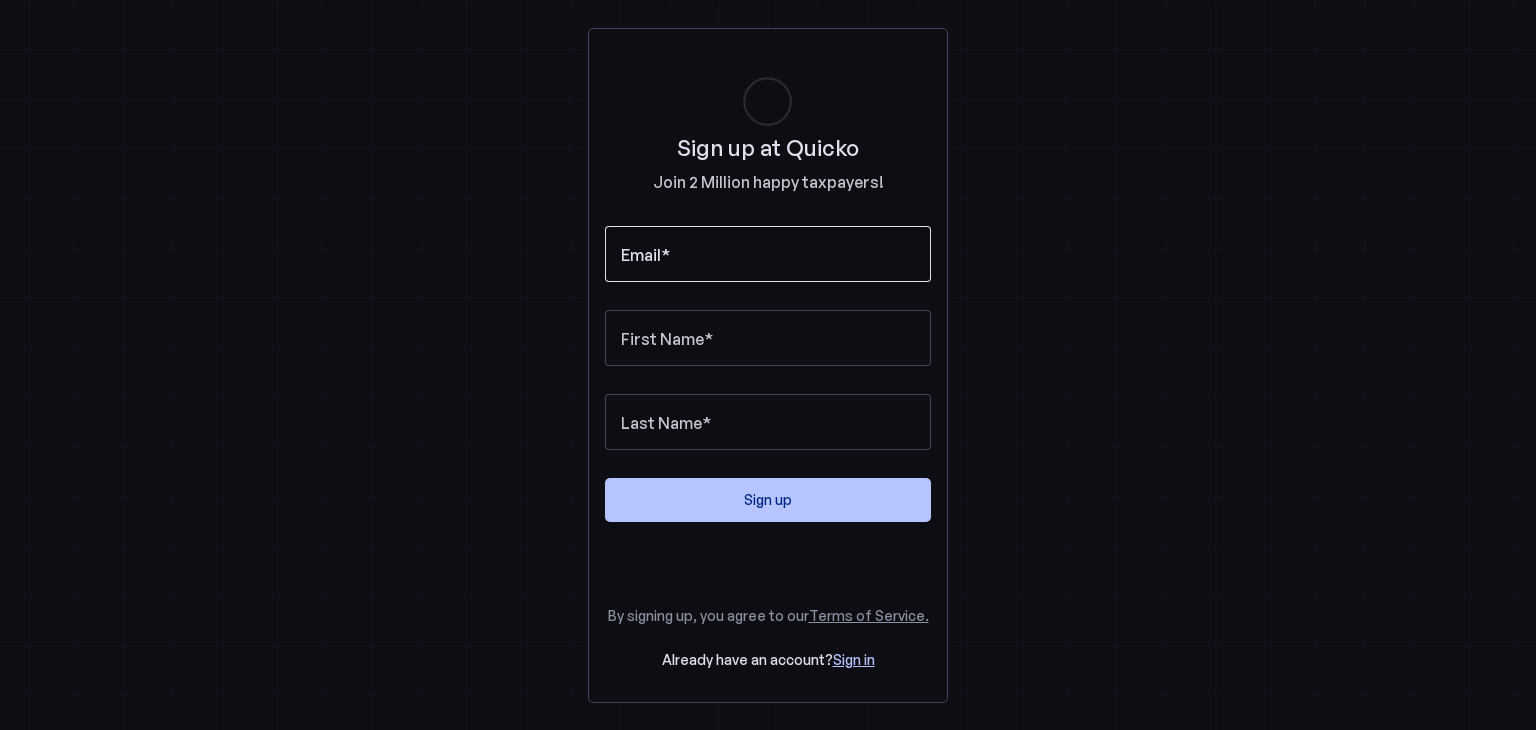 click on "Email" at bounding box center (768, 254) 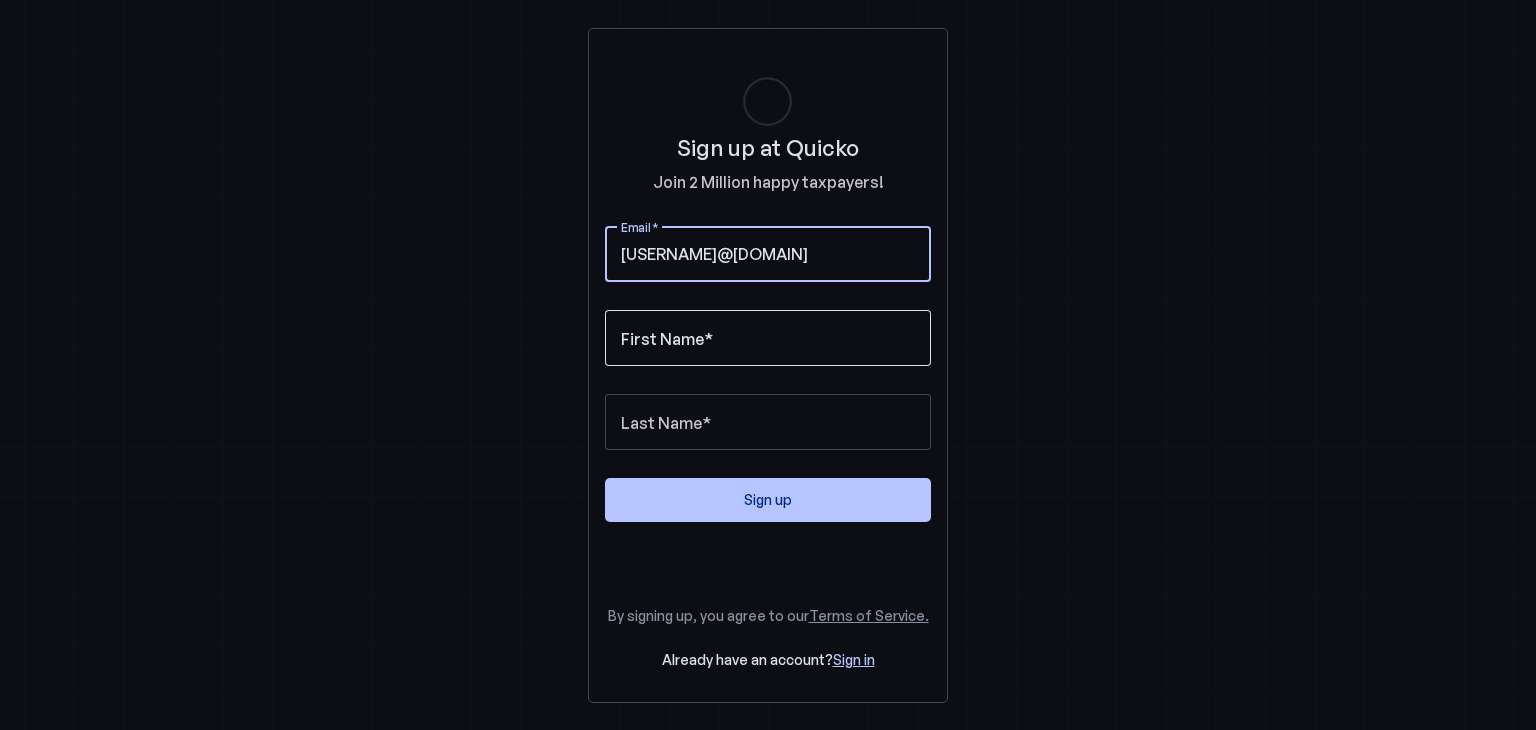 type on "souravpaul.1994@gmail.com" 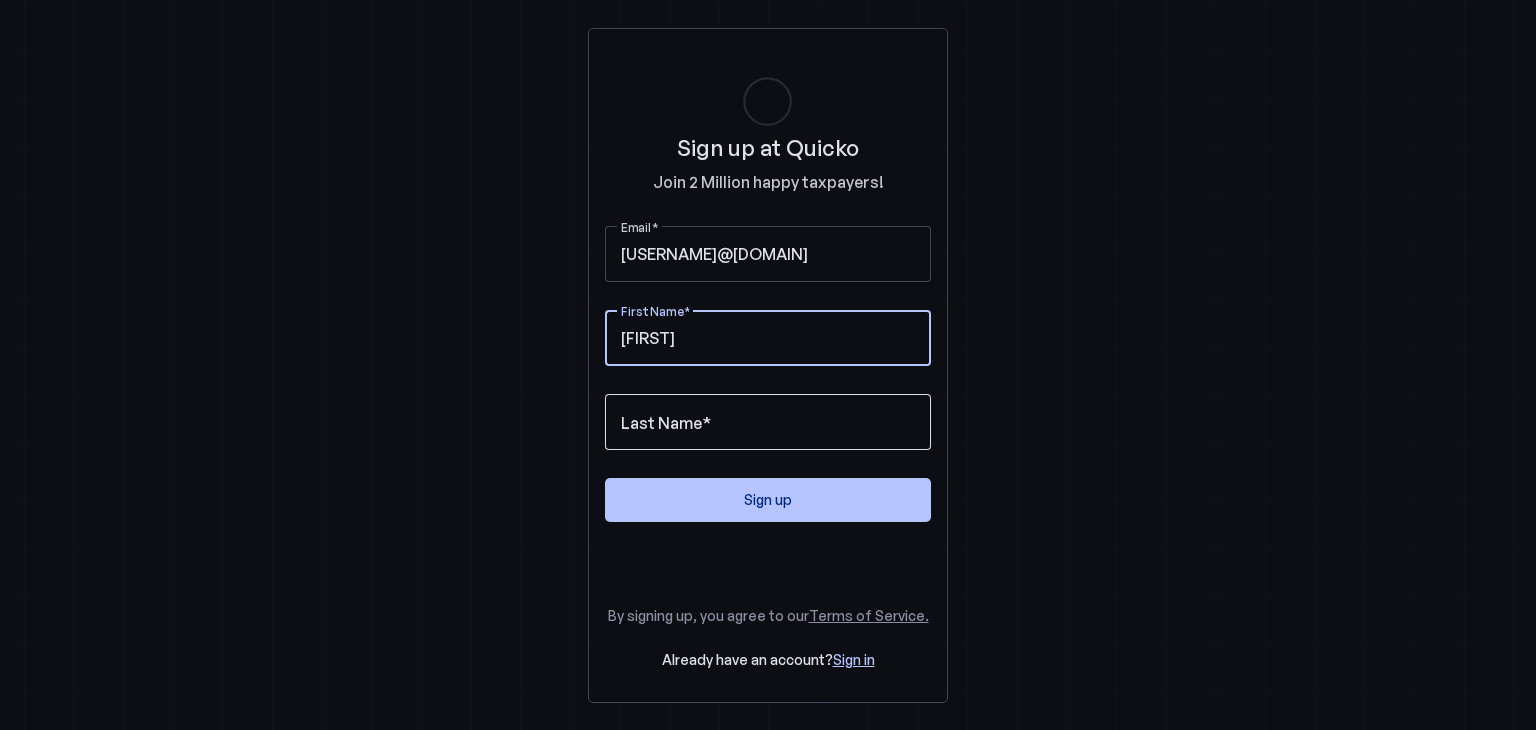 type on "Sourav" 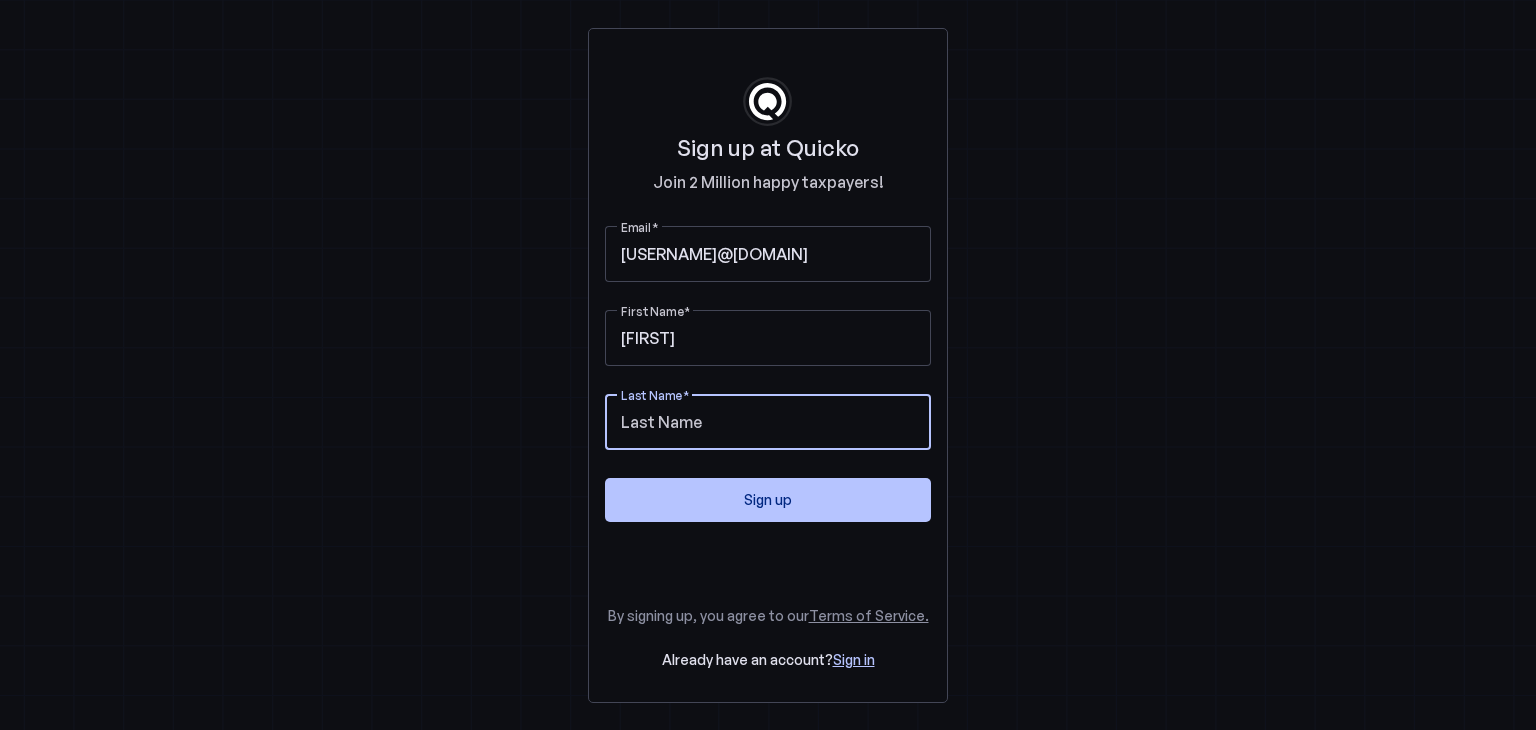 click on "Last Name" at bounding box center [768, 422] 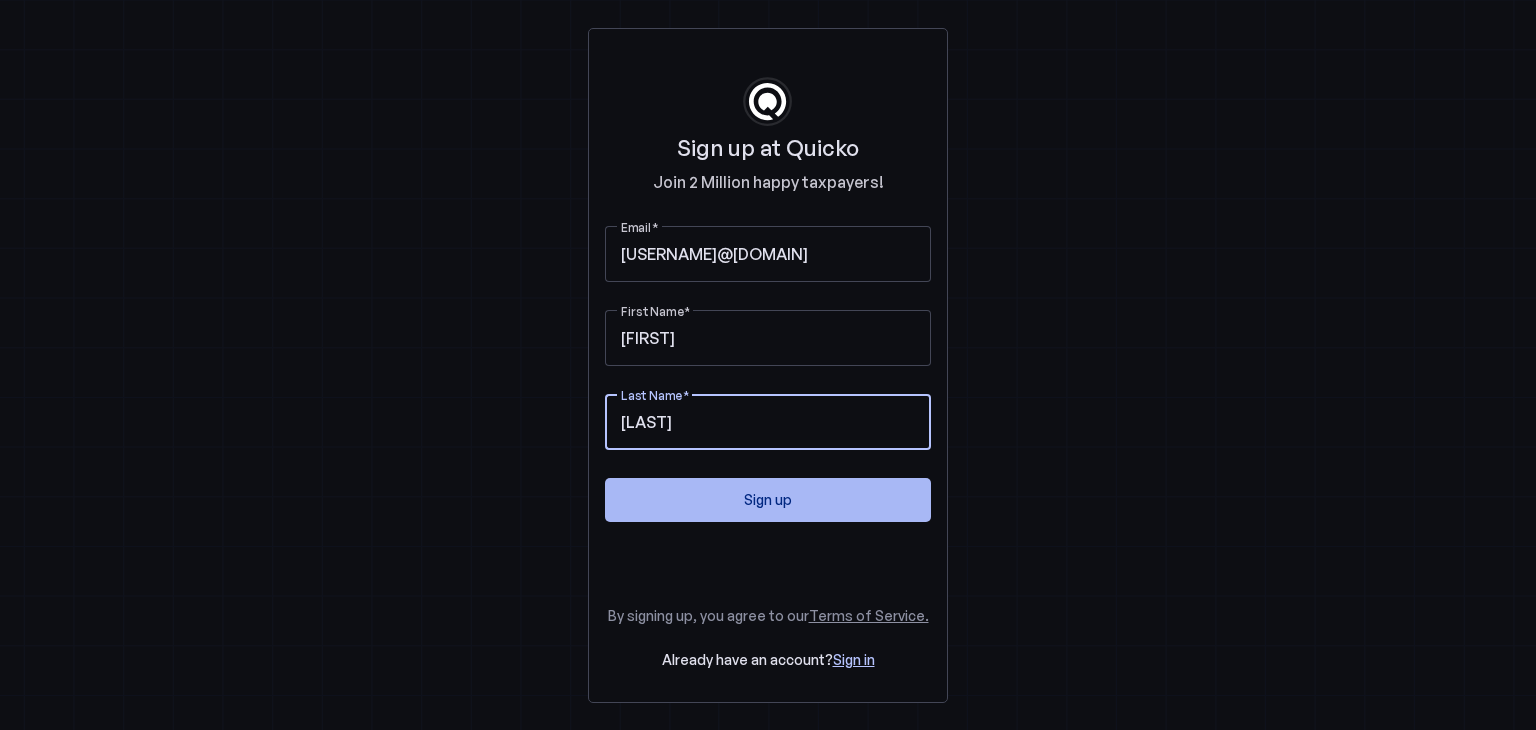 type on "Paul" 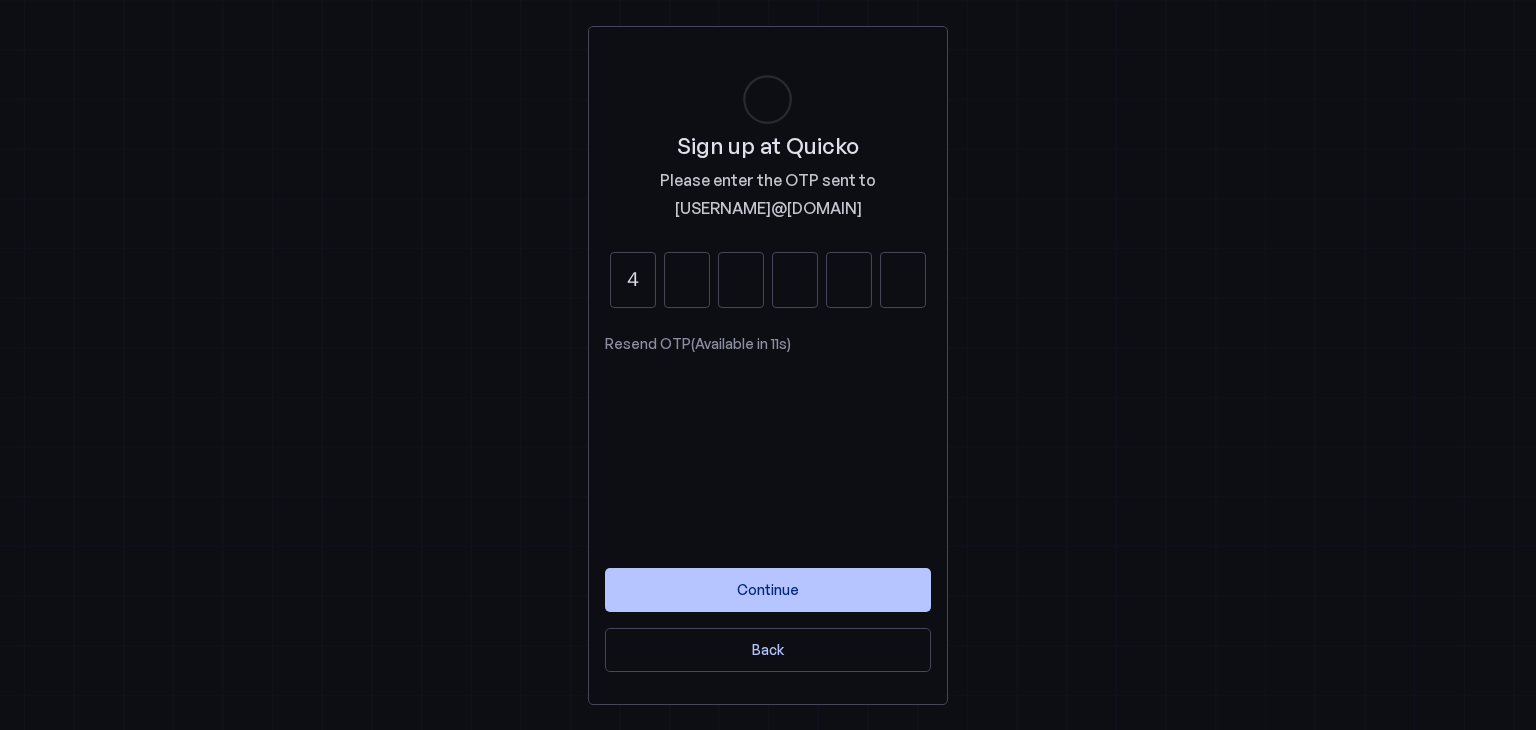 type on "4" 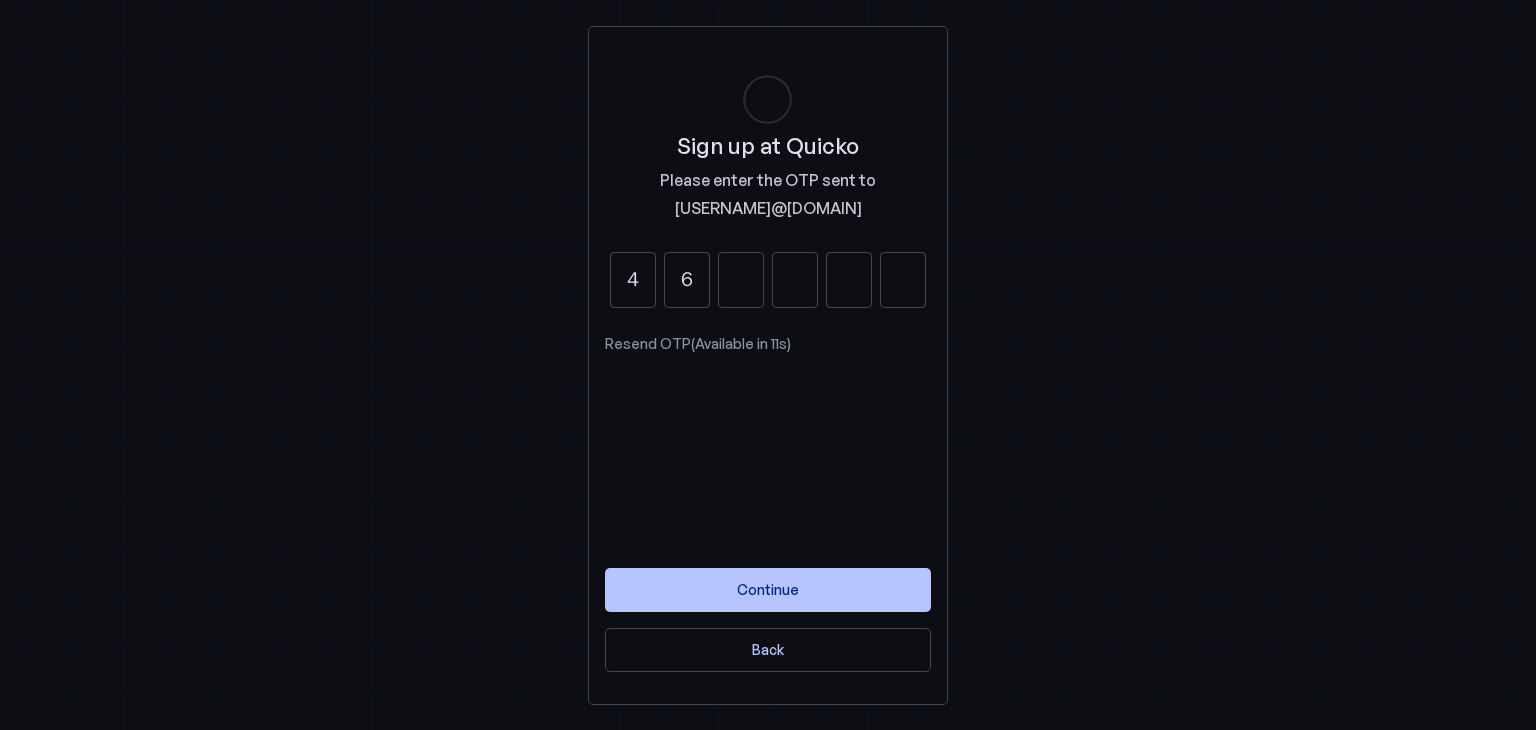 type on "6" 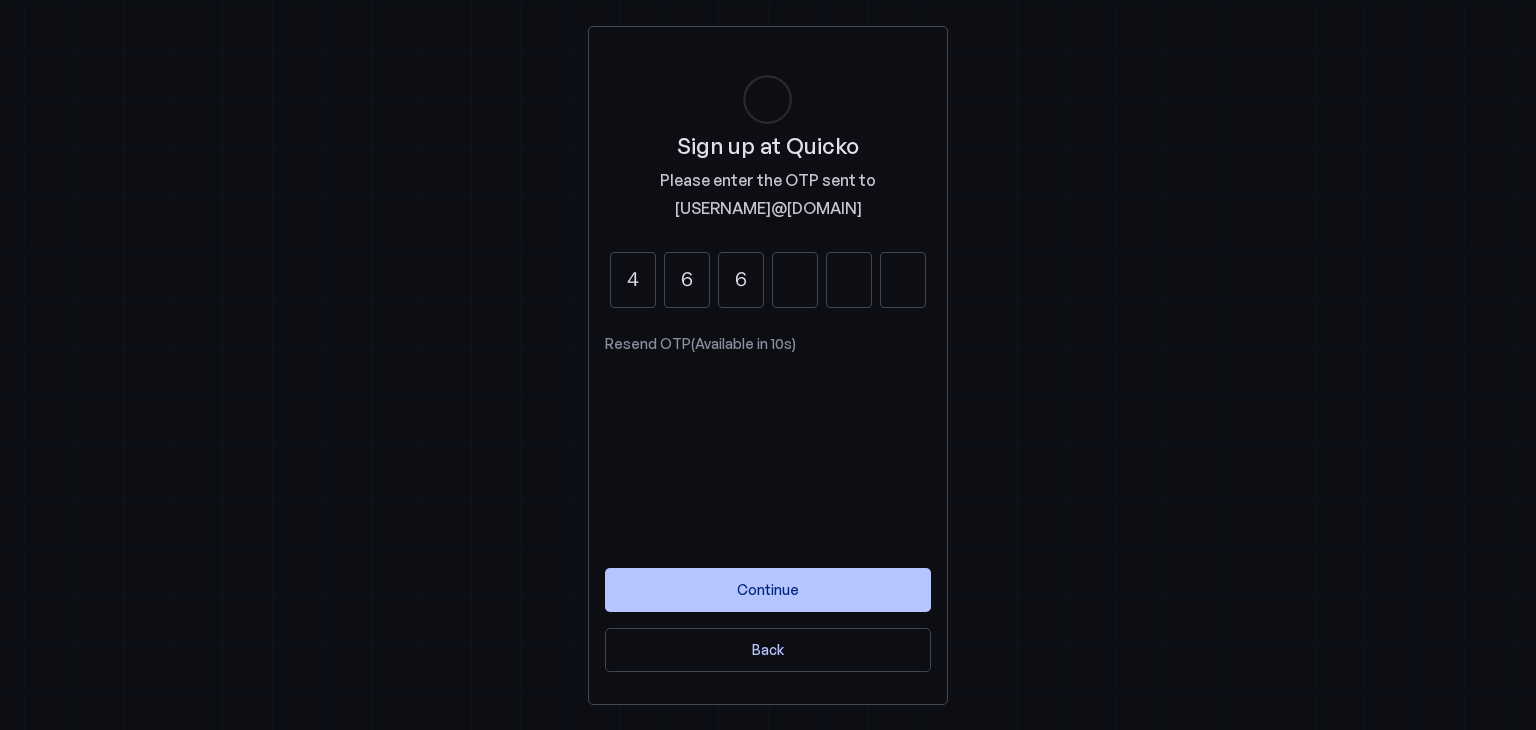 type on "6" 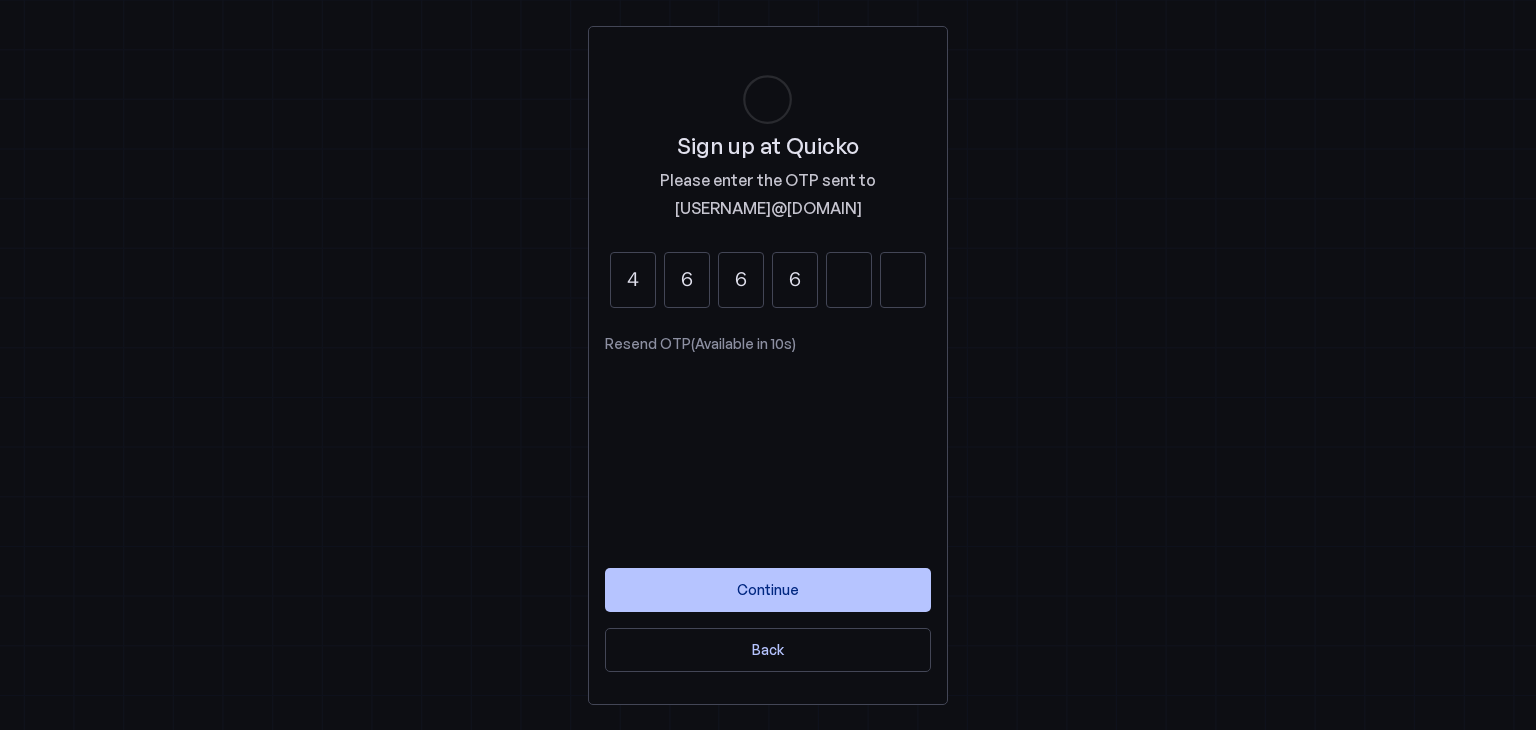type on "6" 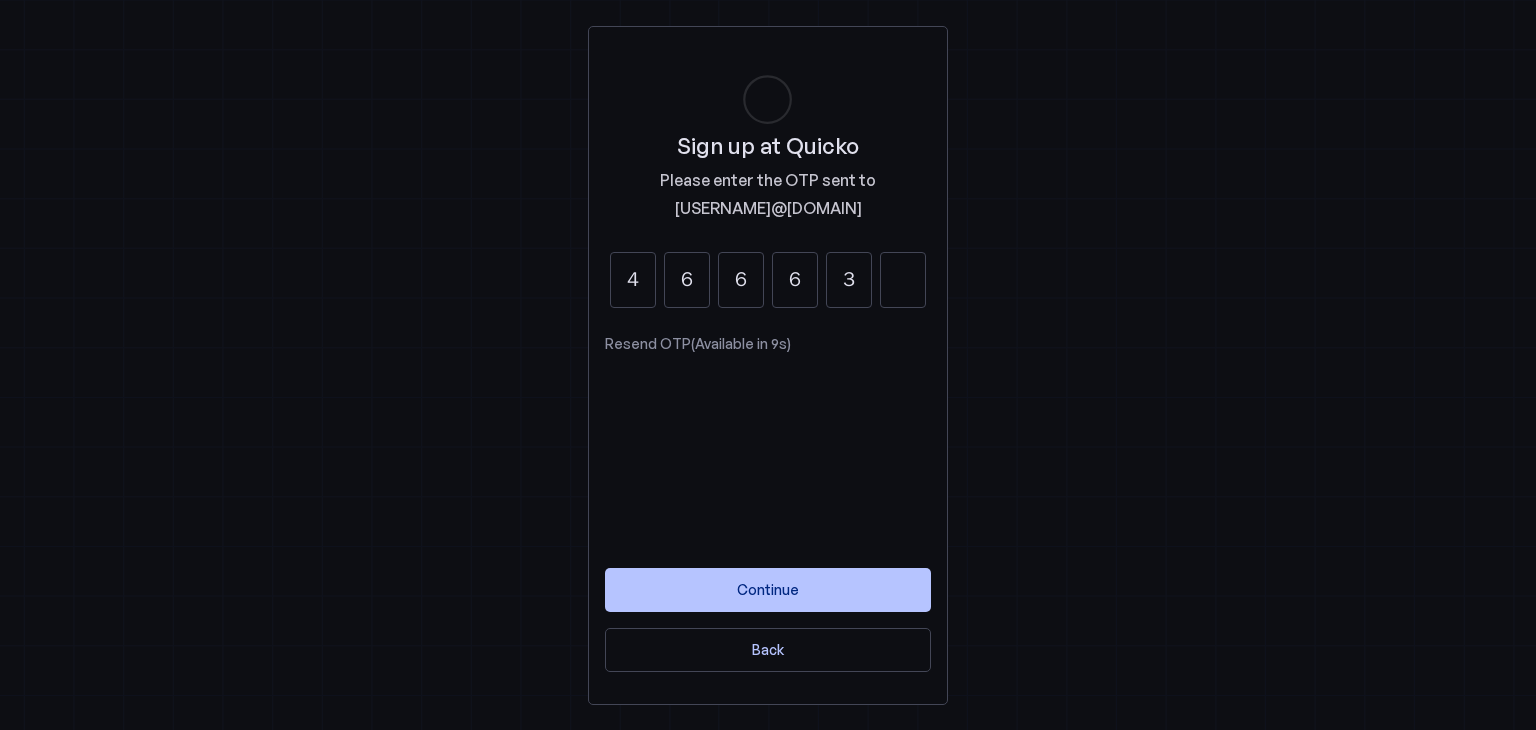type on "3" 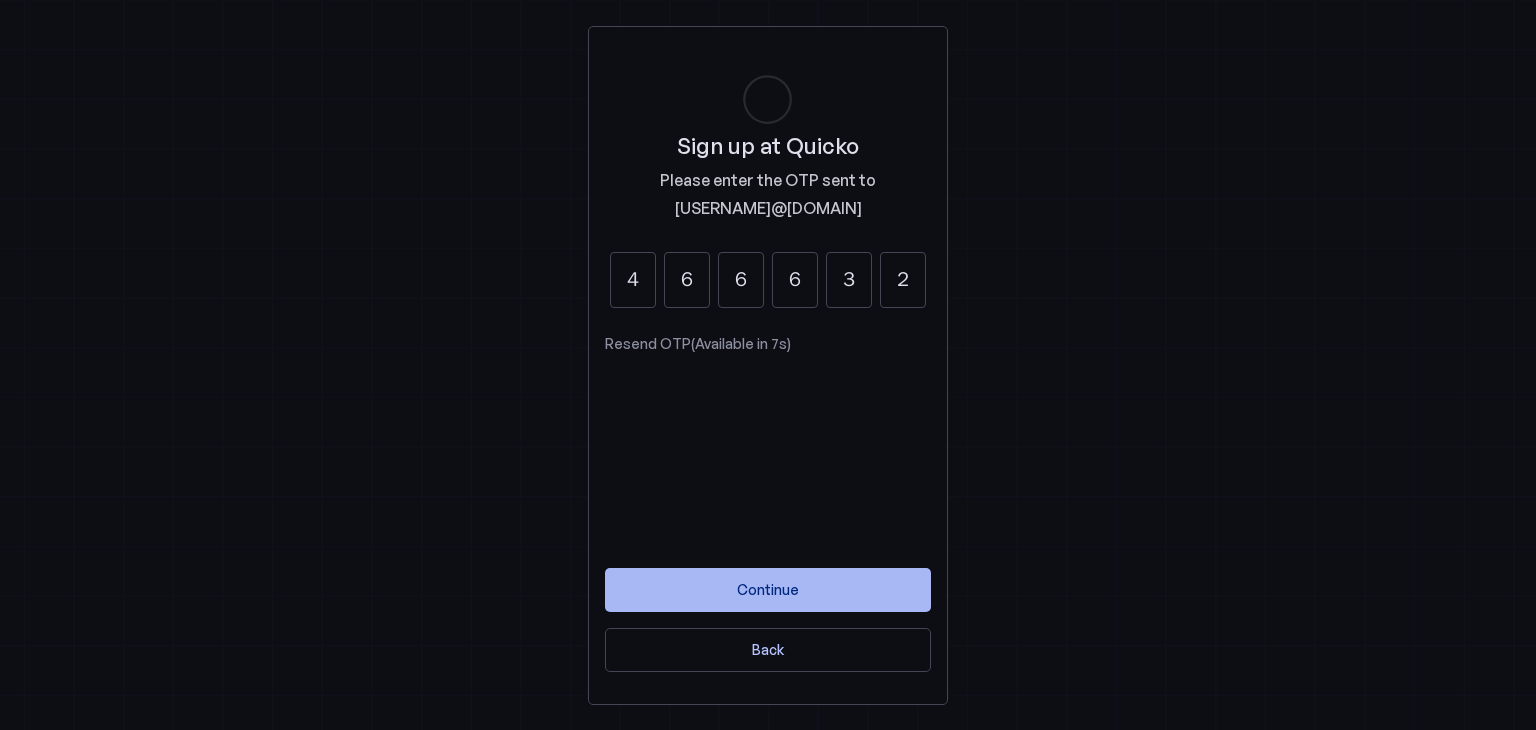 type on "2" 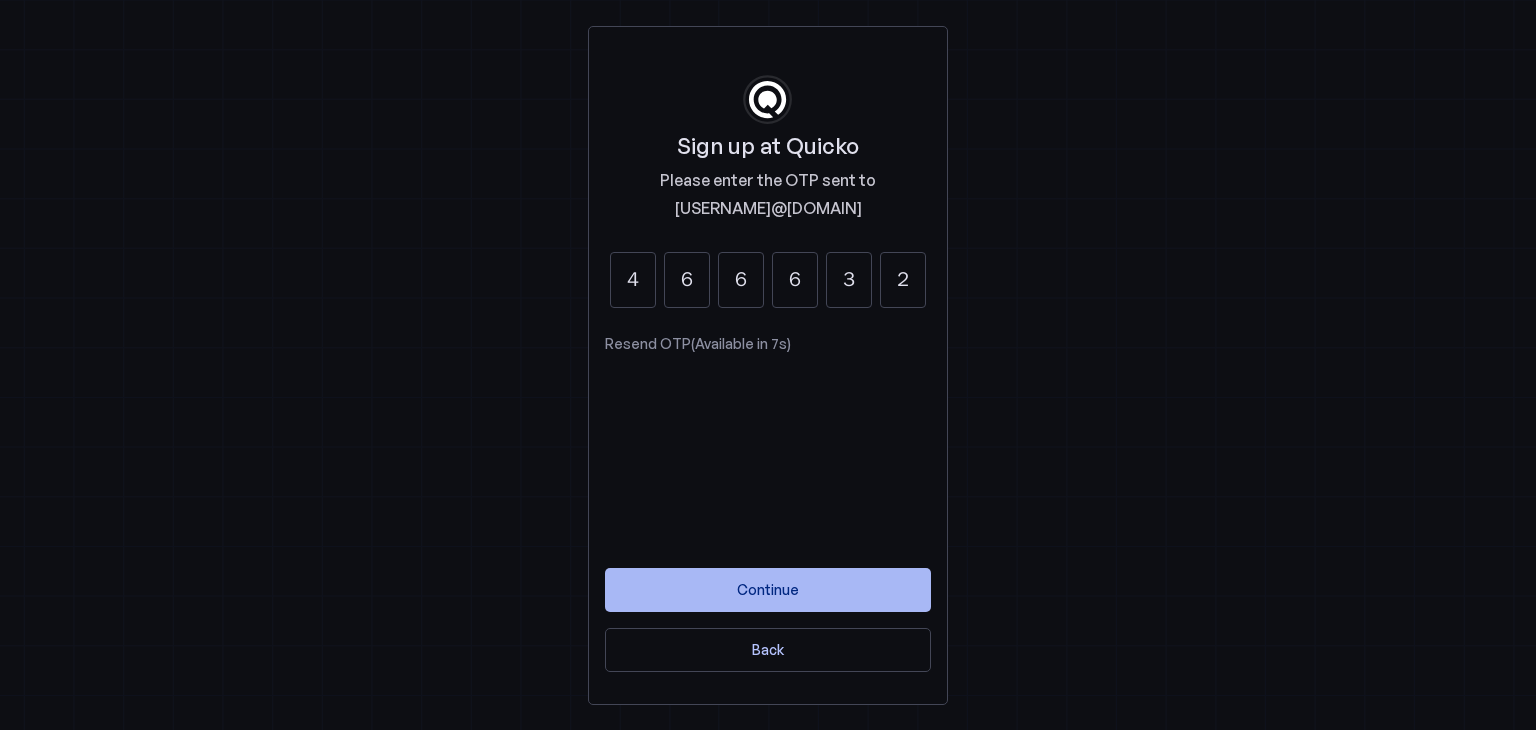click on "Continue" at bounding box center [768, 589] 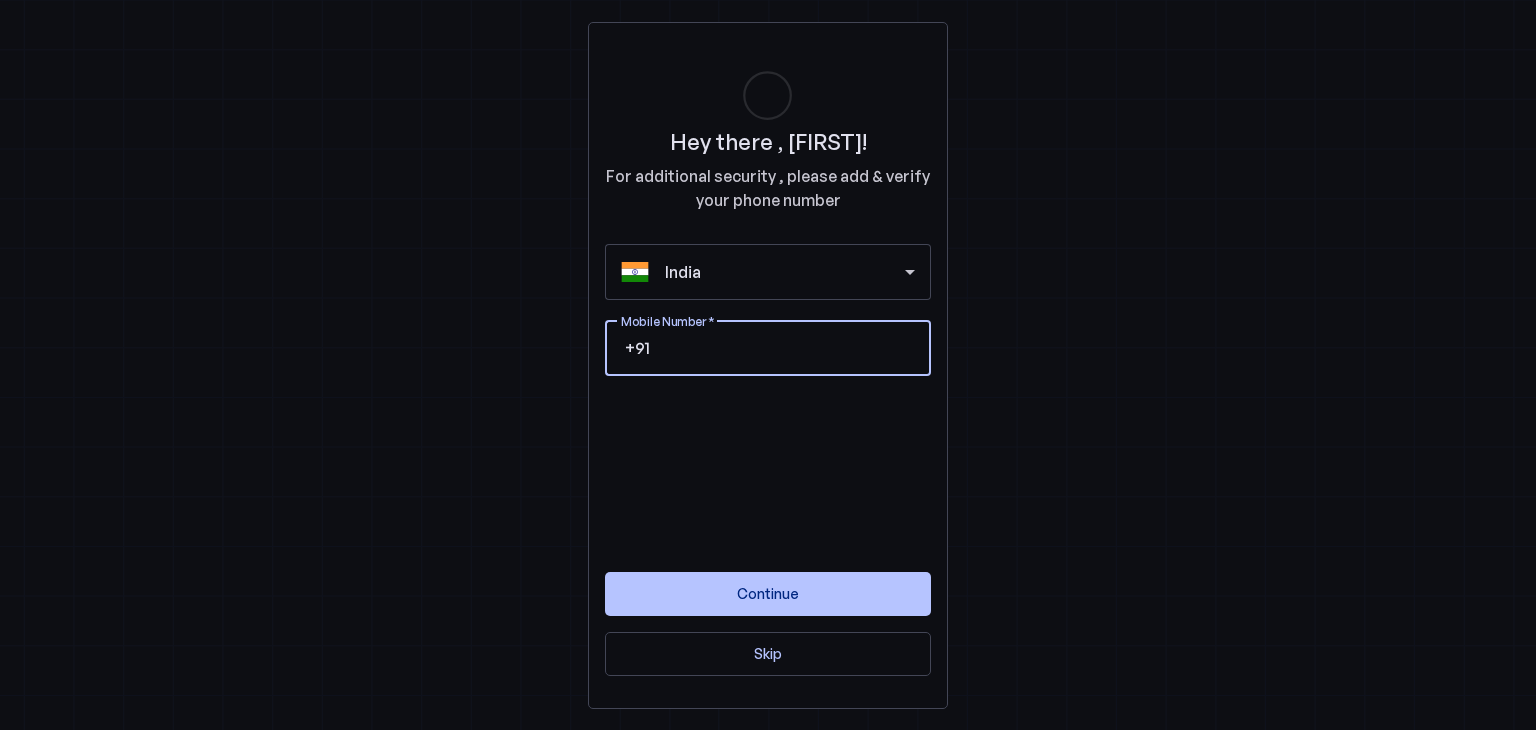 click on "Mobile Number" at bounding box center (784, 348) 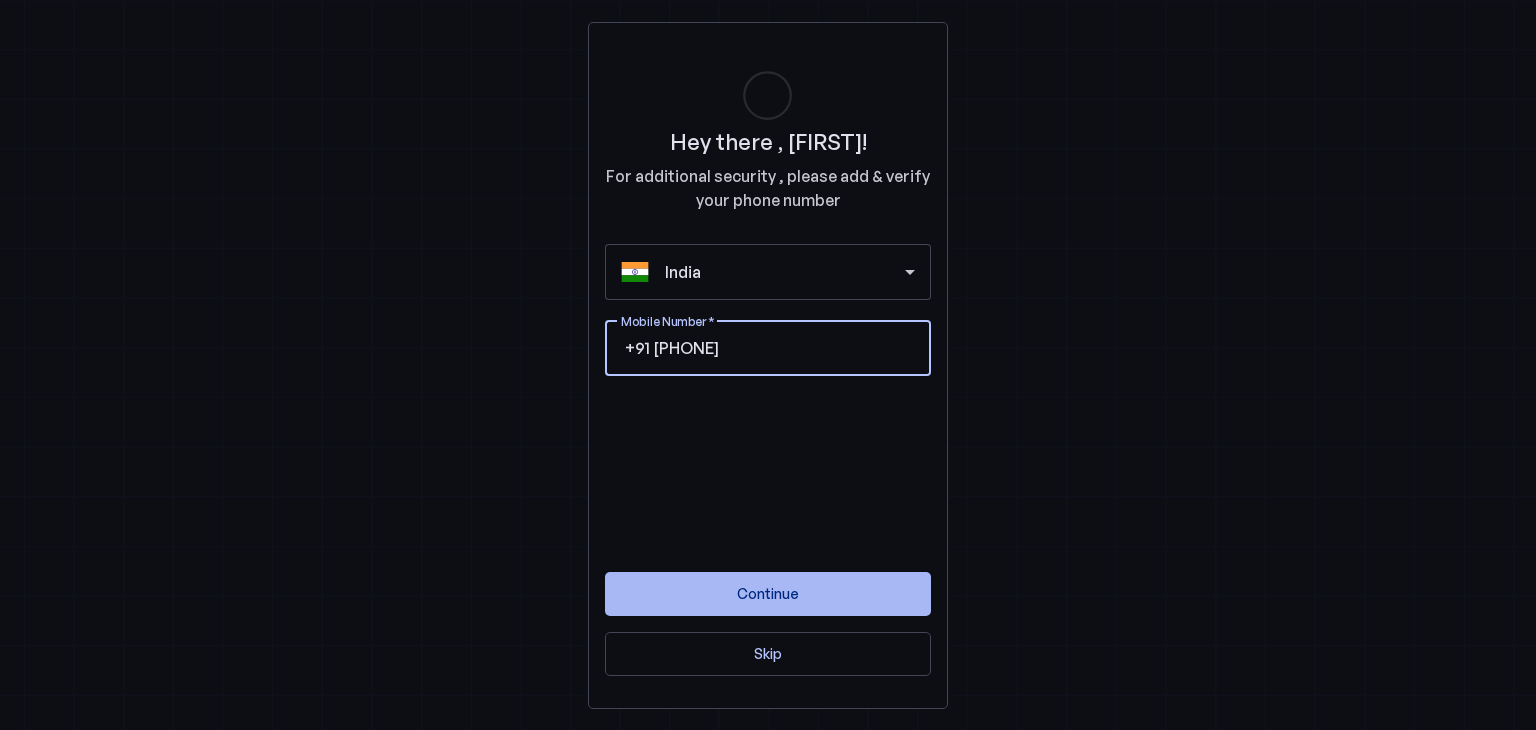 type on "8013782021" 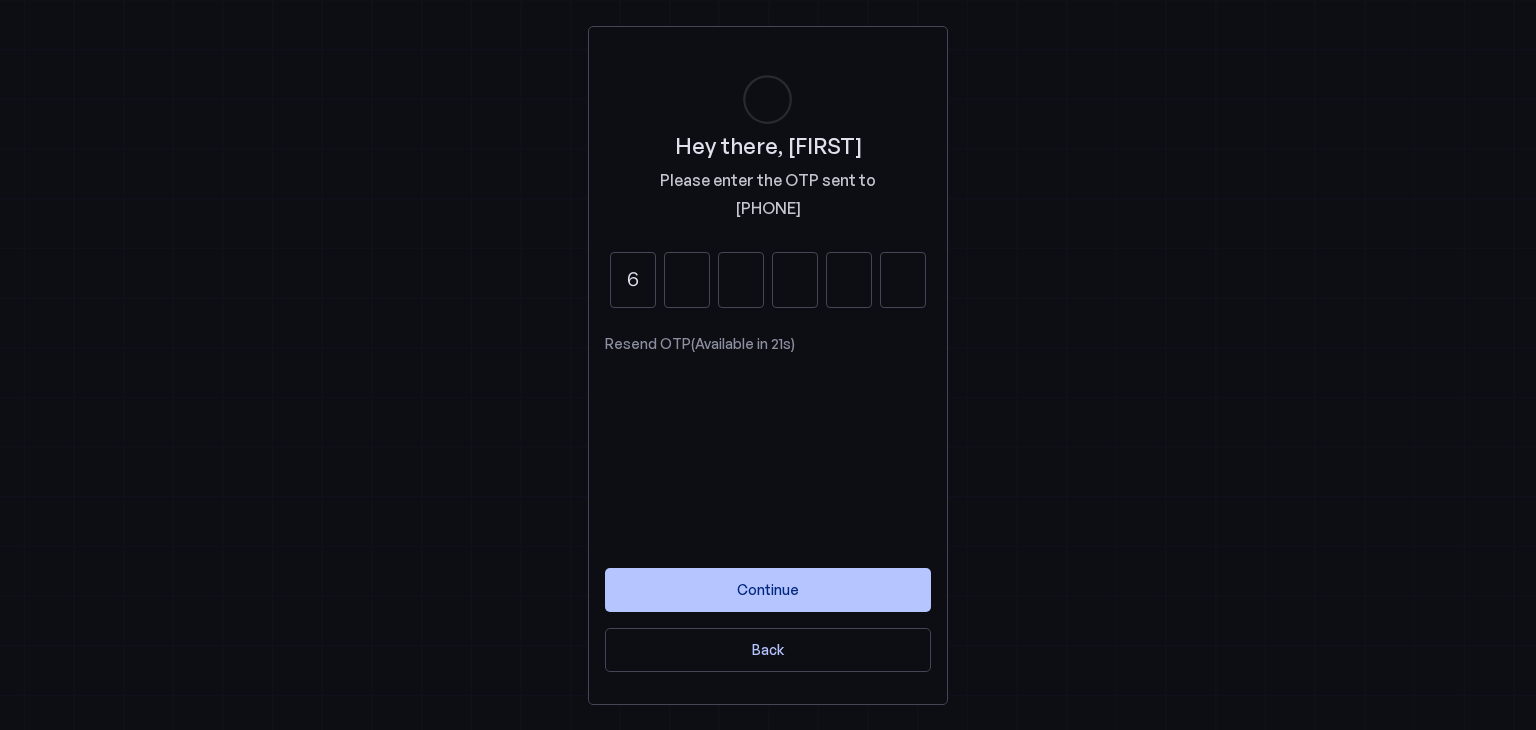 type on "6" 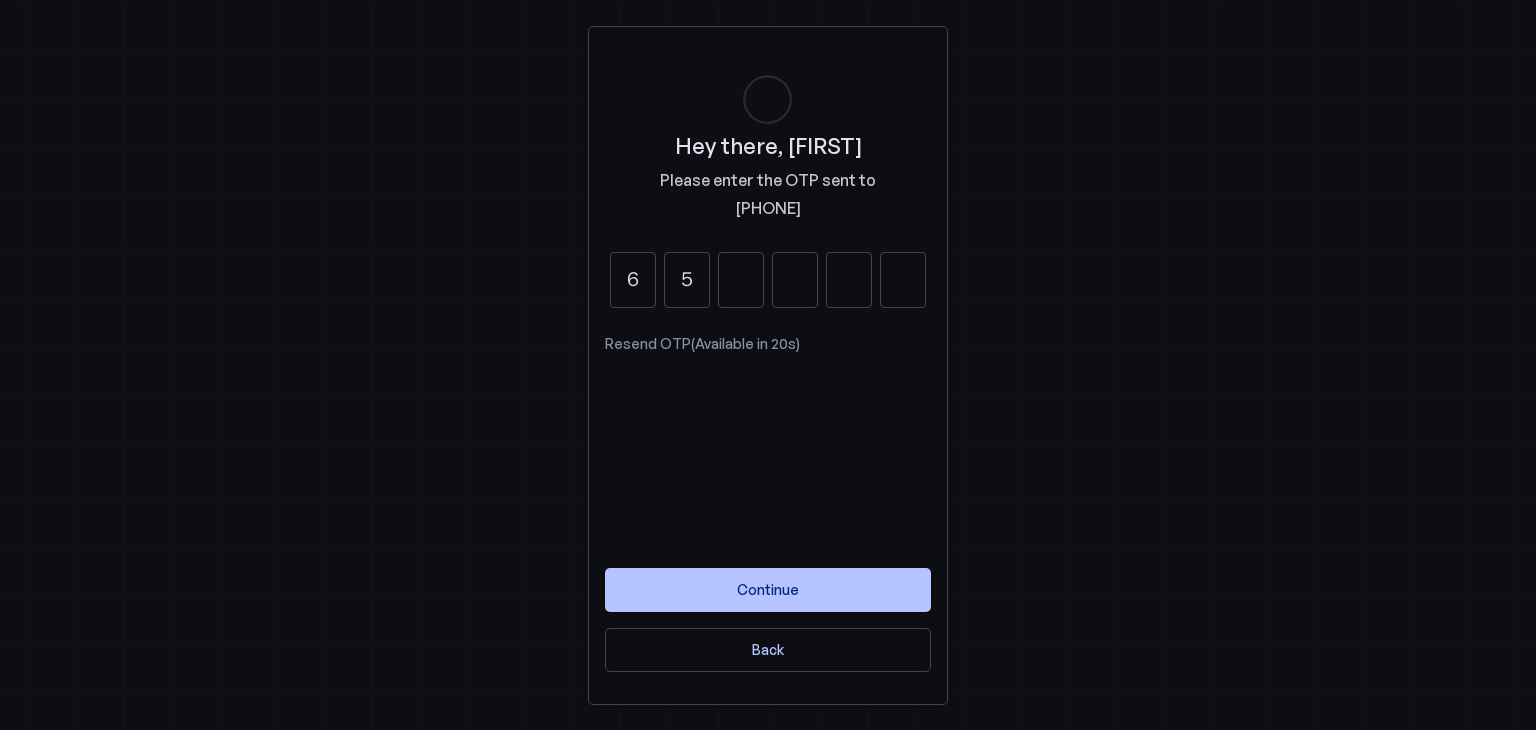 type on "5" 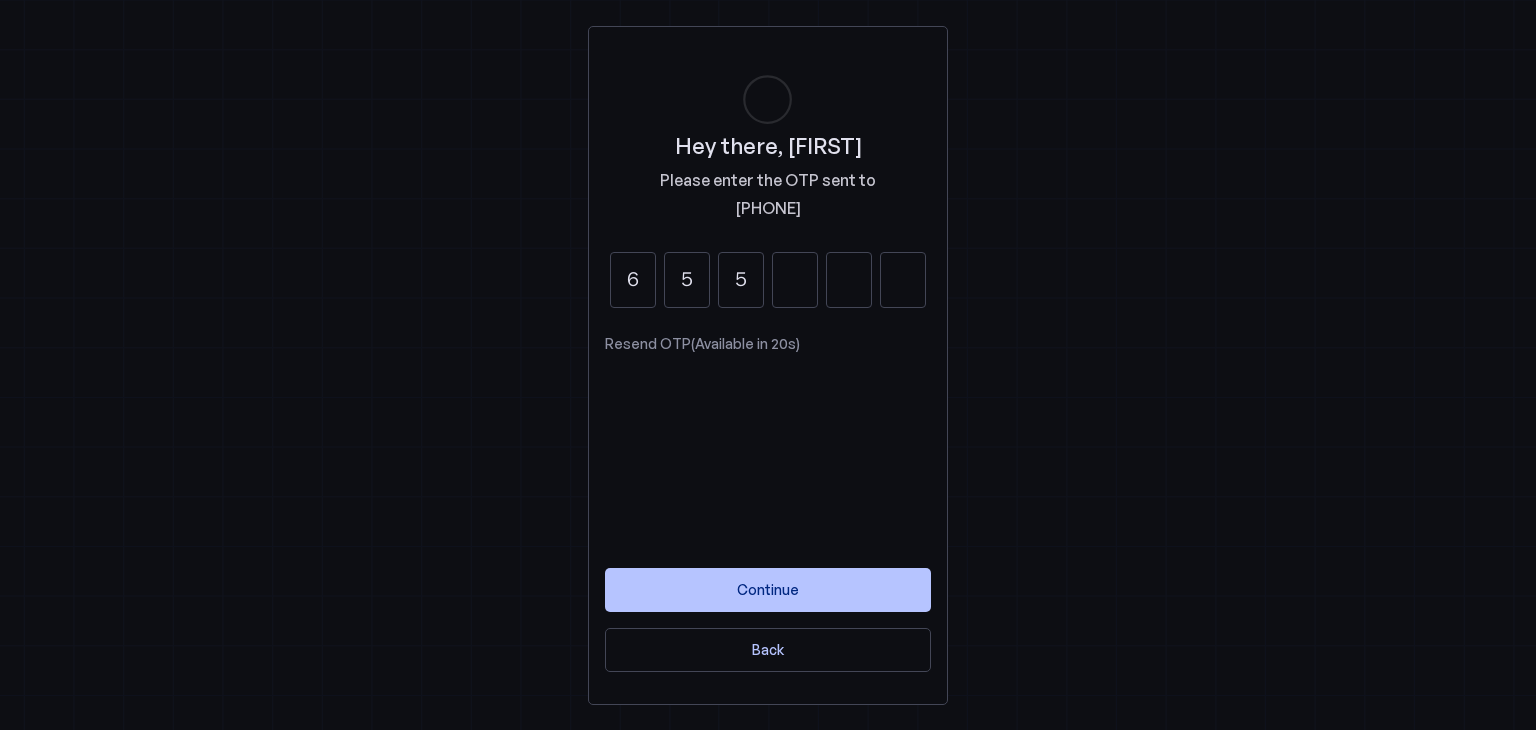 type on "5" 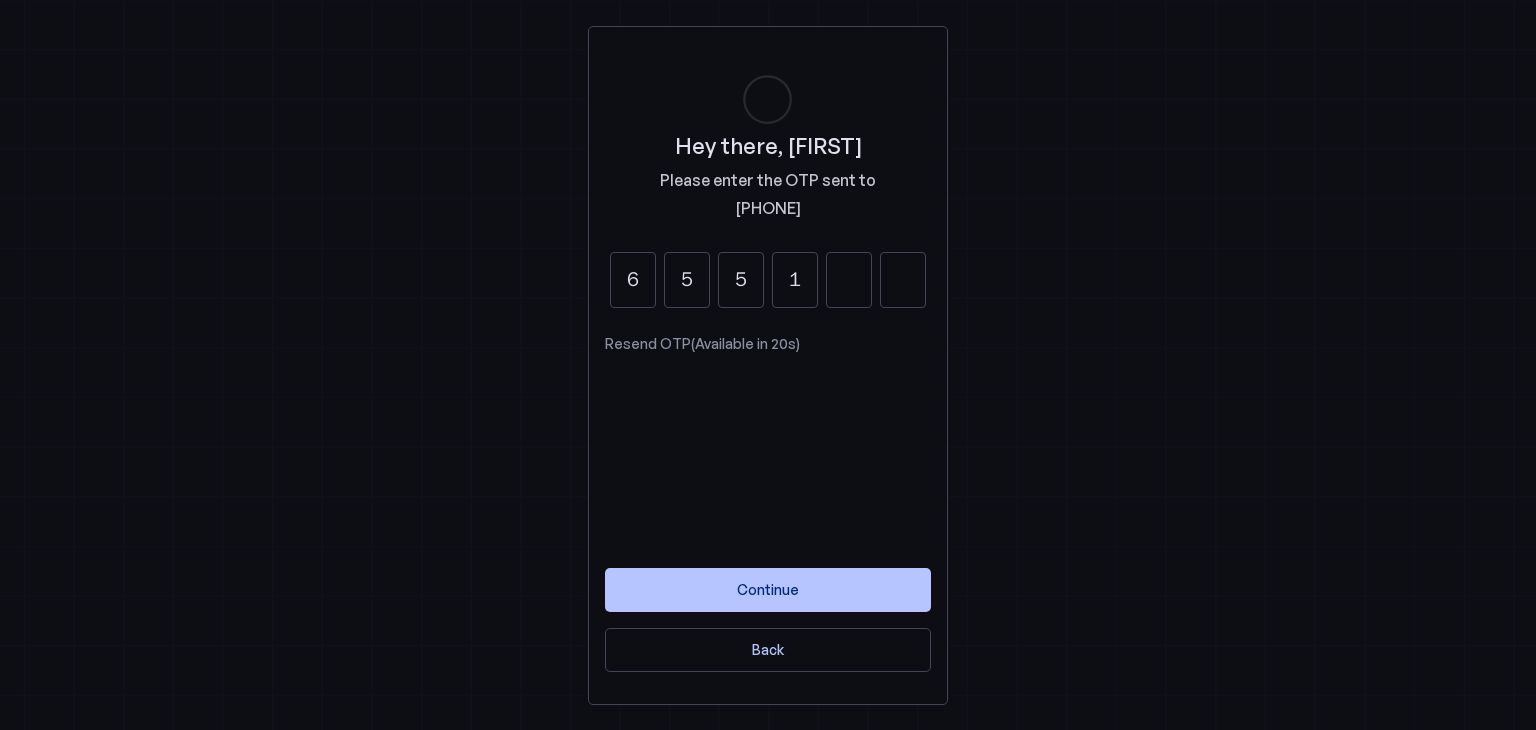 type on "1" 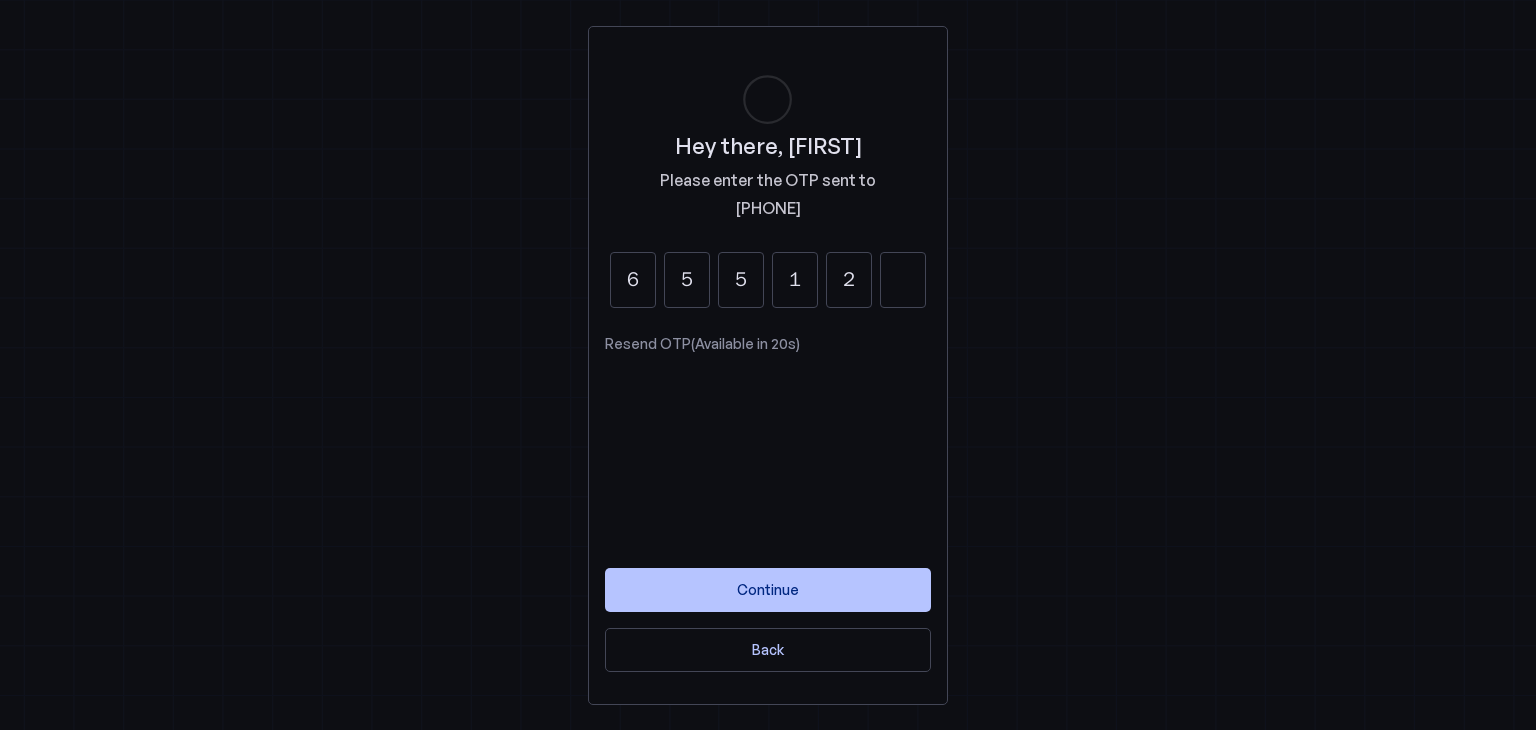 type on "2" 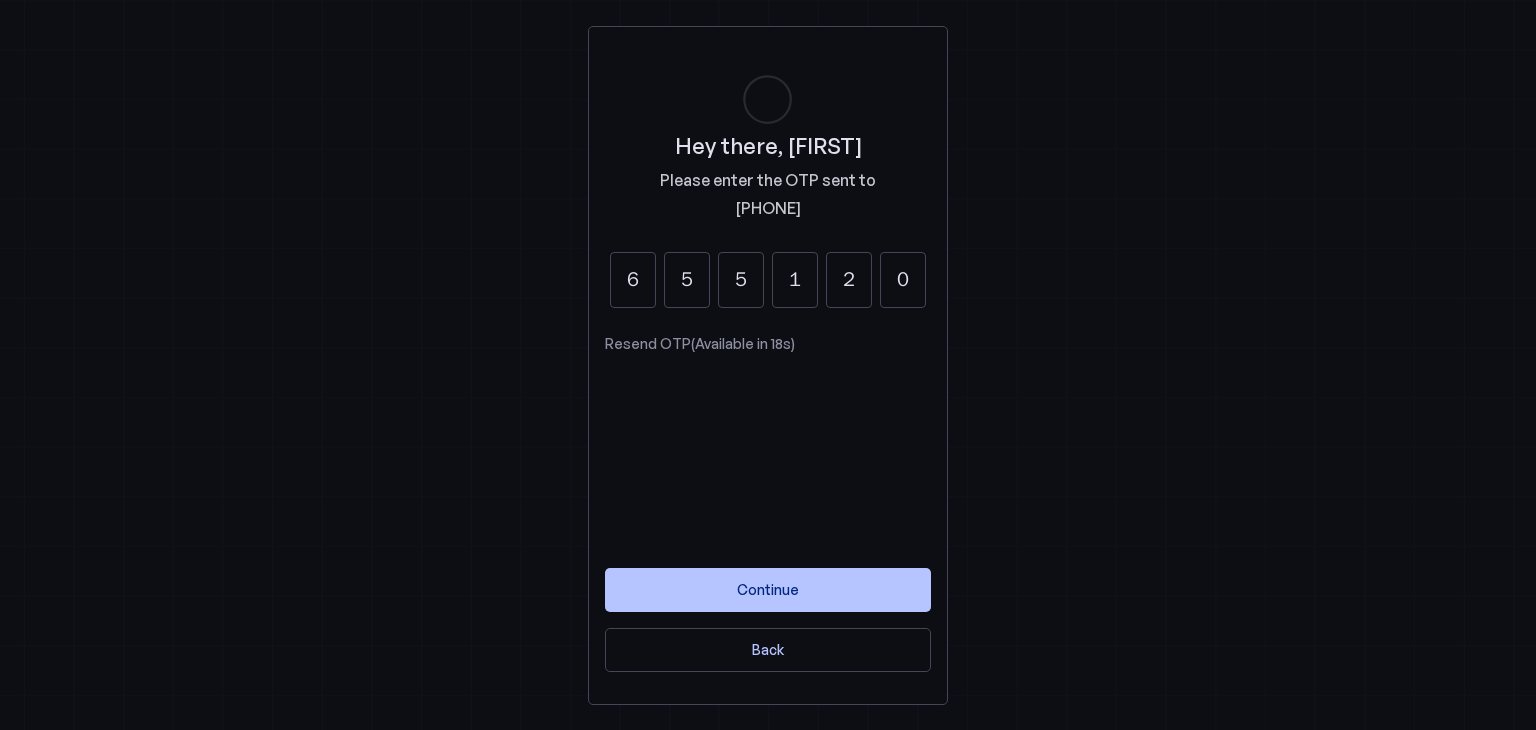 type on "0" 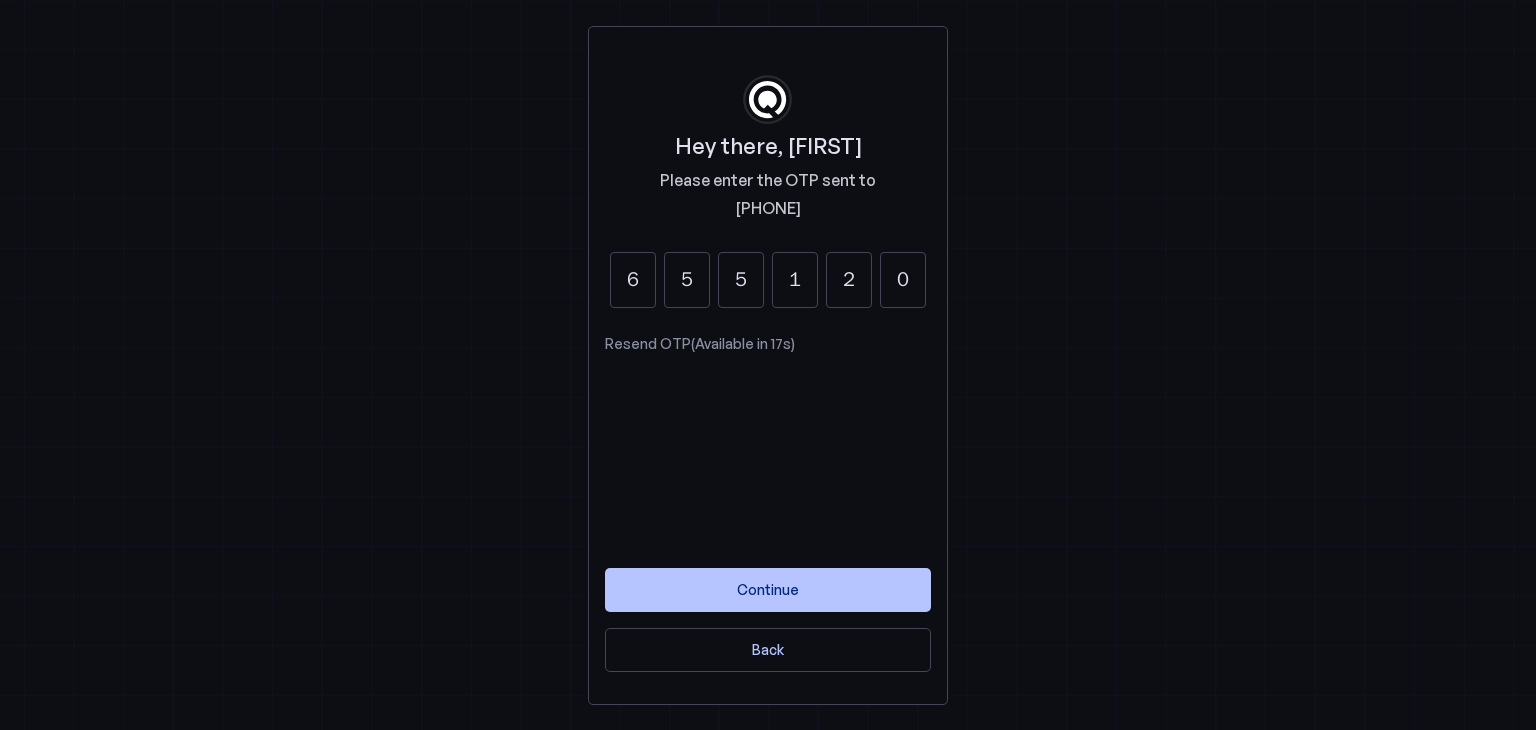 click on "Hey there, Sourav  Please enter the OTP sent to   +91 8013782021 6 5 5 1 2 0    Resend OTP  (Available in 17s) Continue Back" at bounding box center (768, 365) 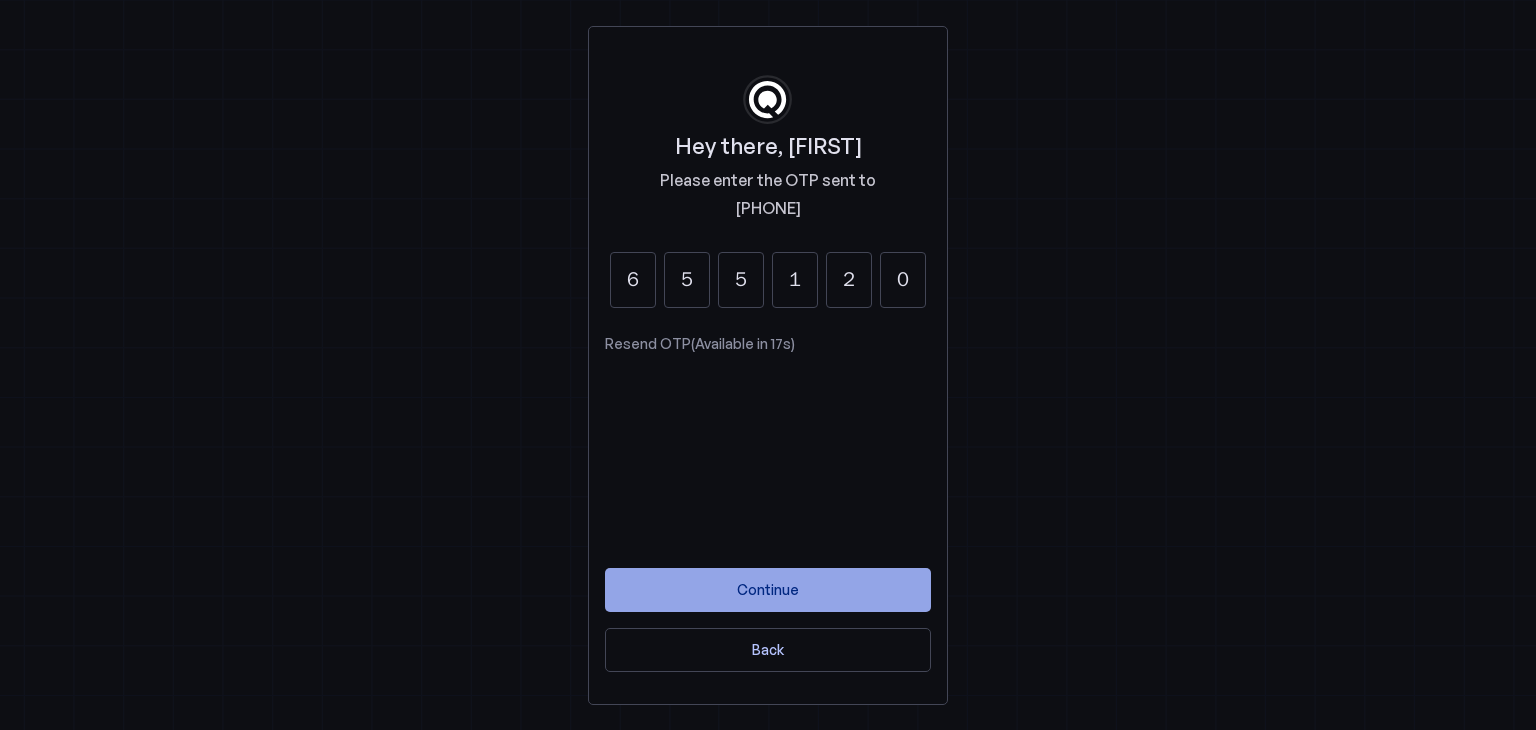 click at bounding box center [768, 590] 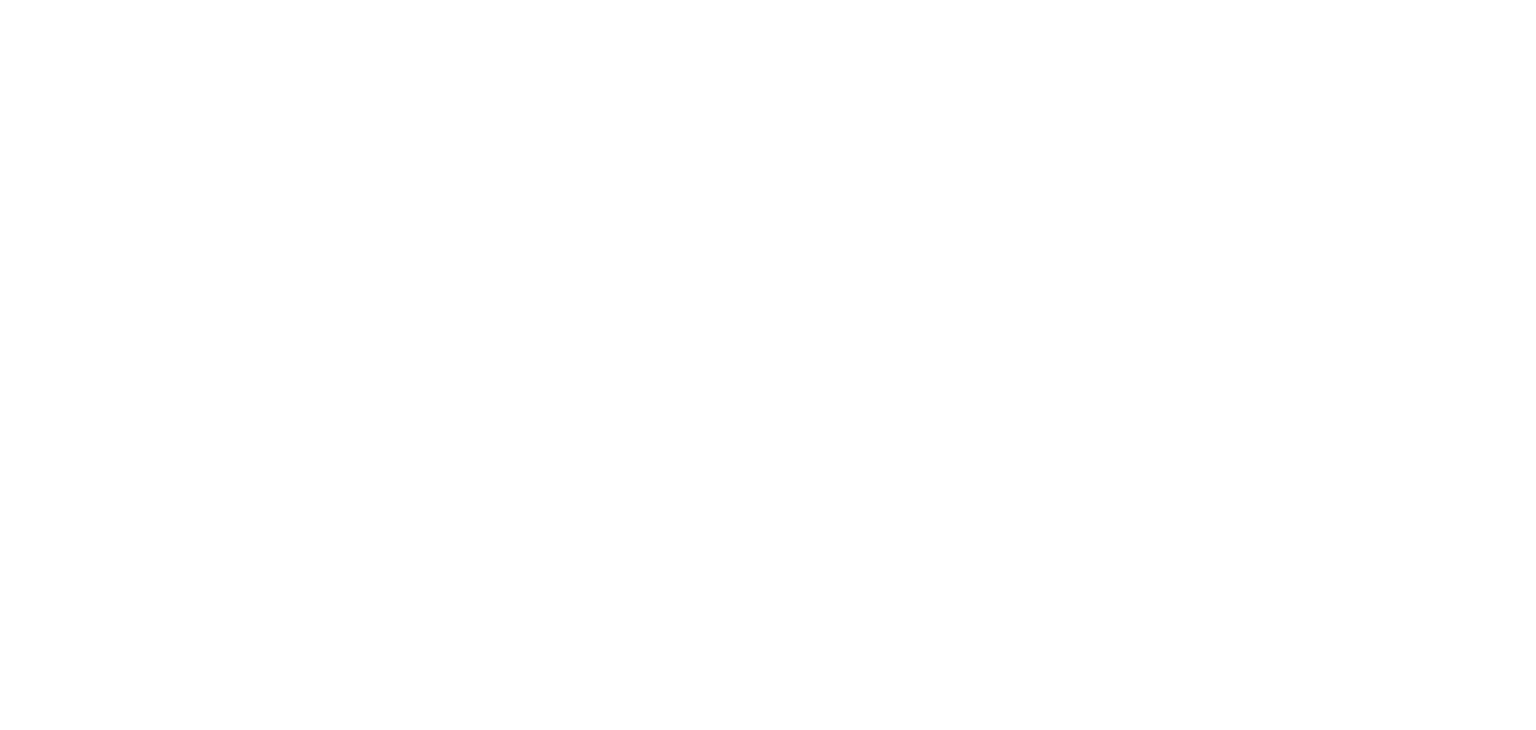 scroll, scrollTop: 0, scrollLeft: 0, axis: both 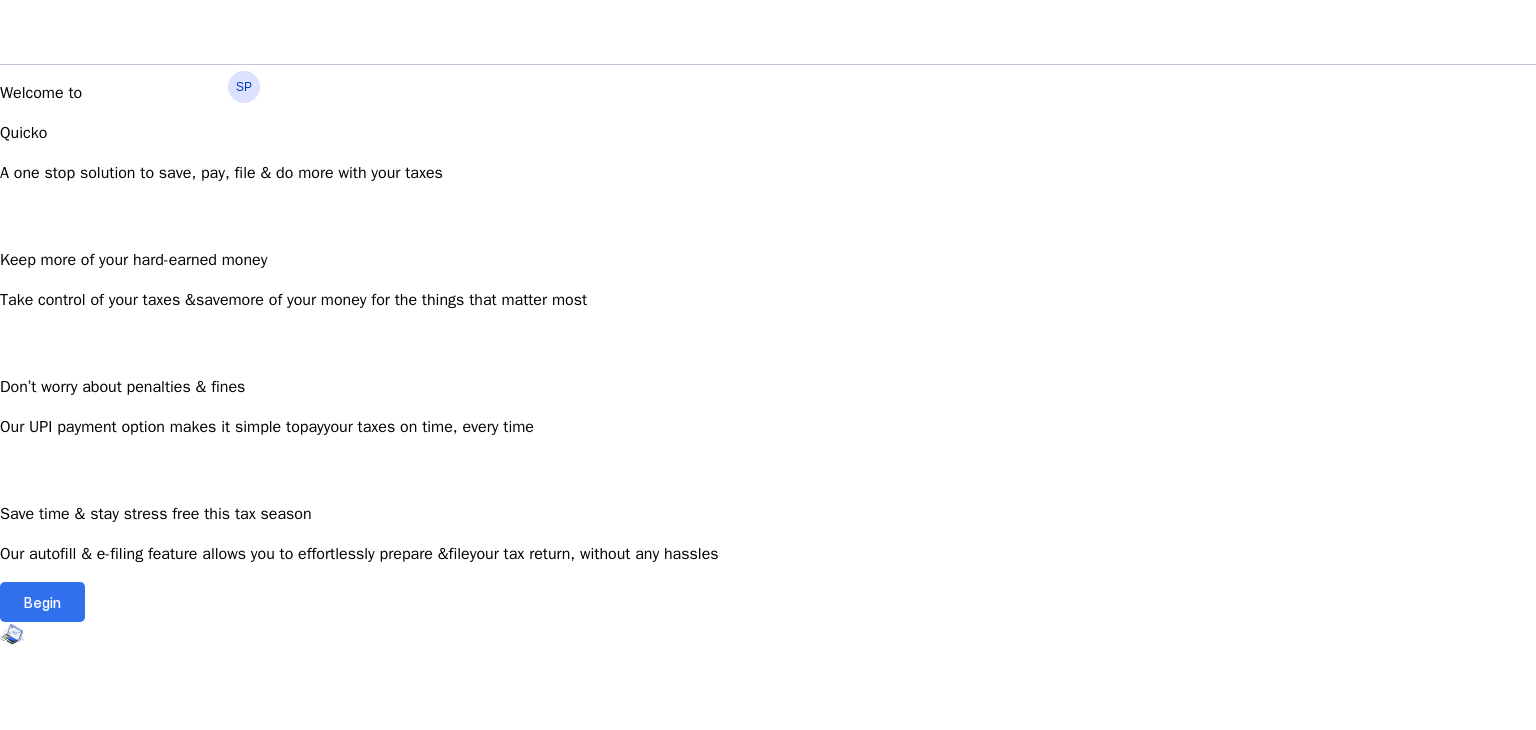 click on "Begin" at bounding box center (42, 602) 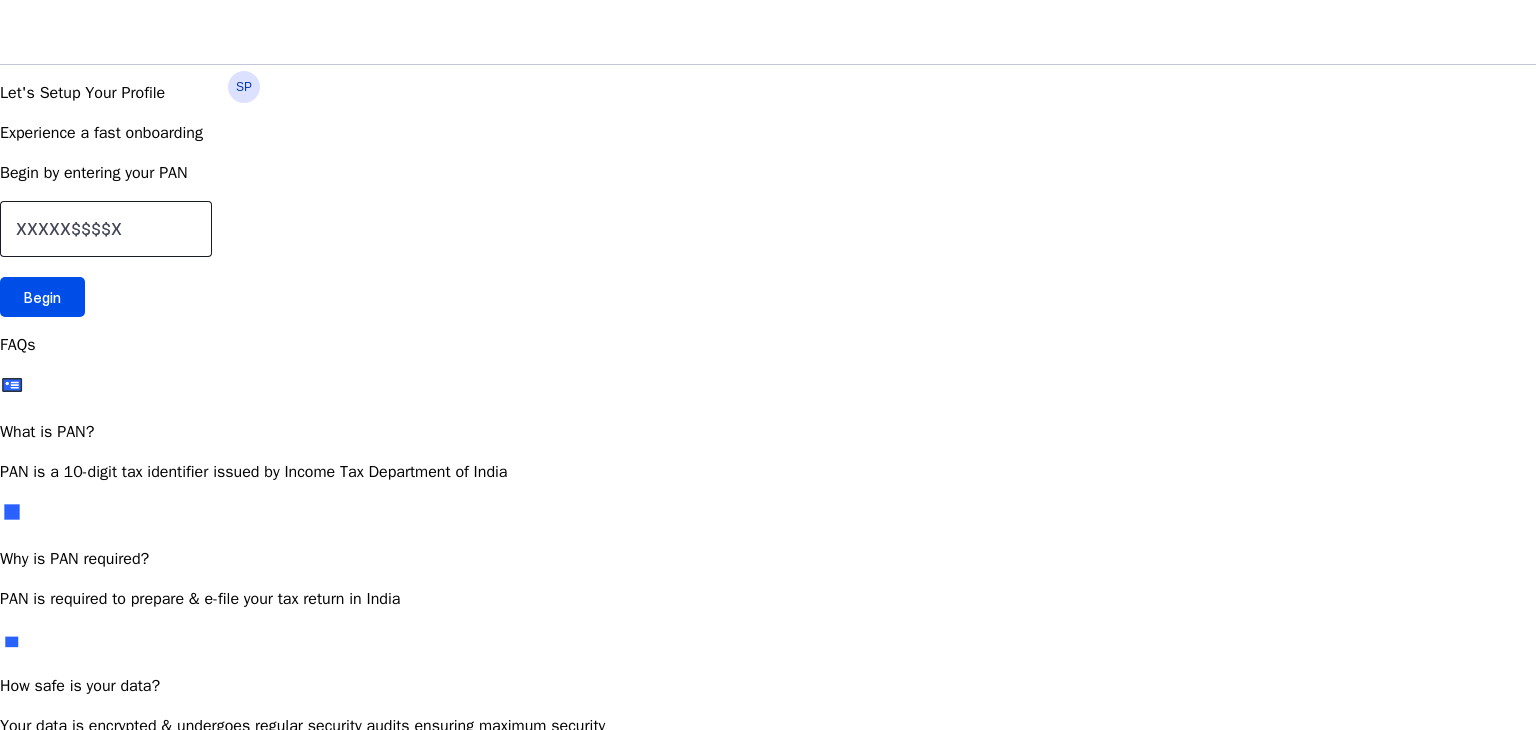 click at bounding box center [106, 229] 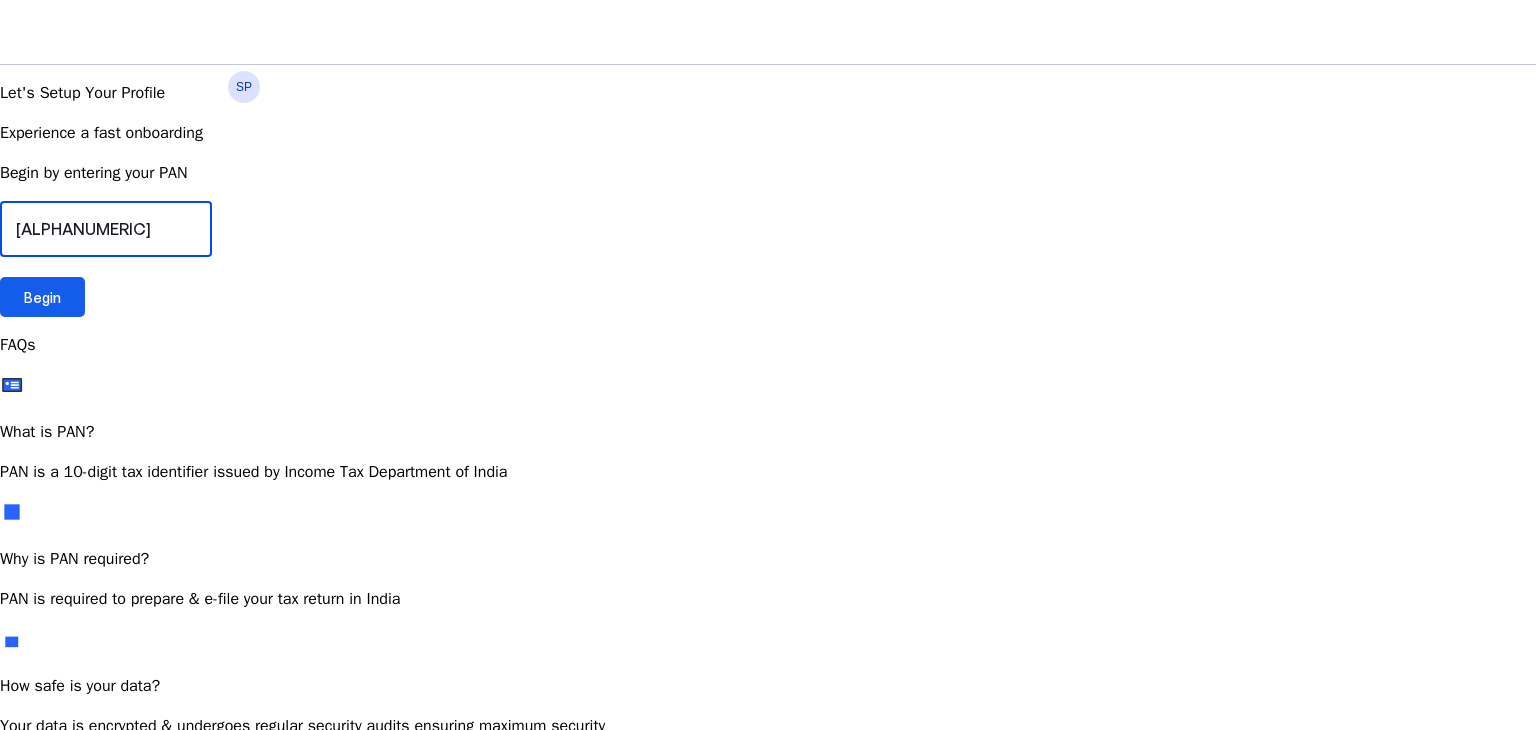type on "[ALPHANUMERIC]" 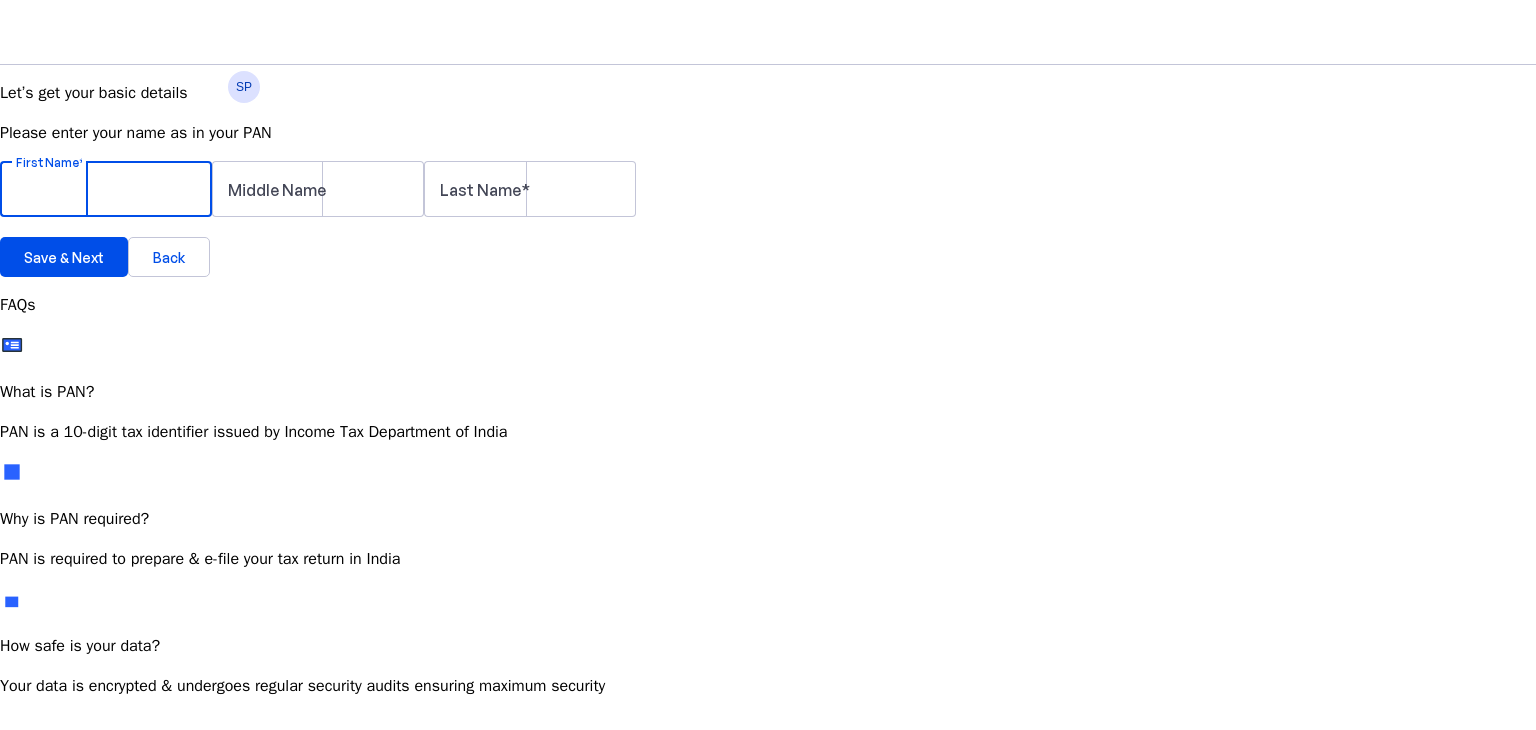 click on "First Name" at bounding box center (106, 189) 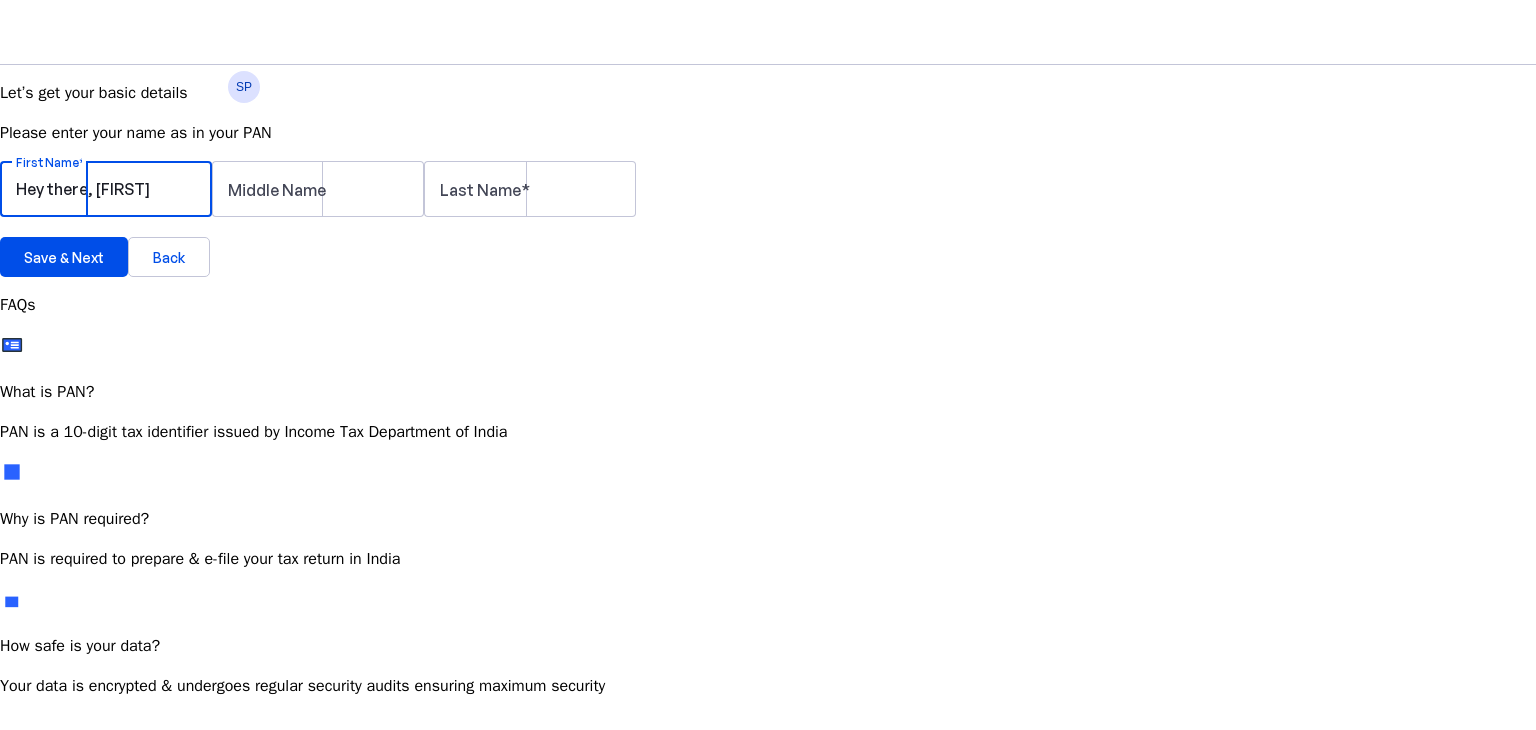 type on "Hey there, [FIRST]" 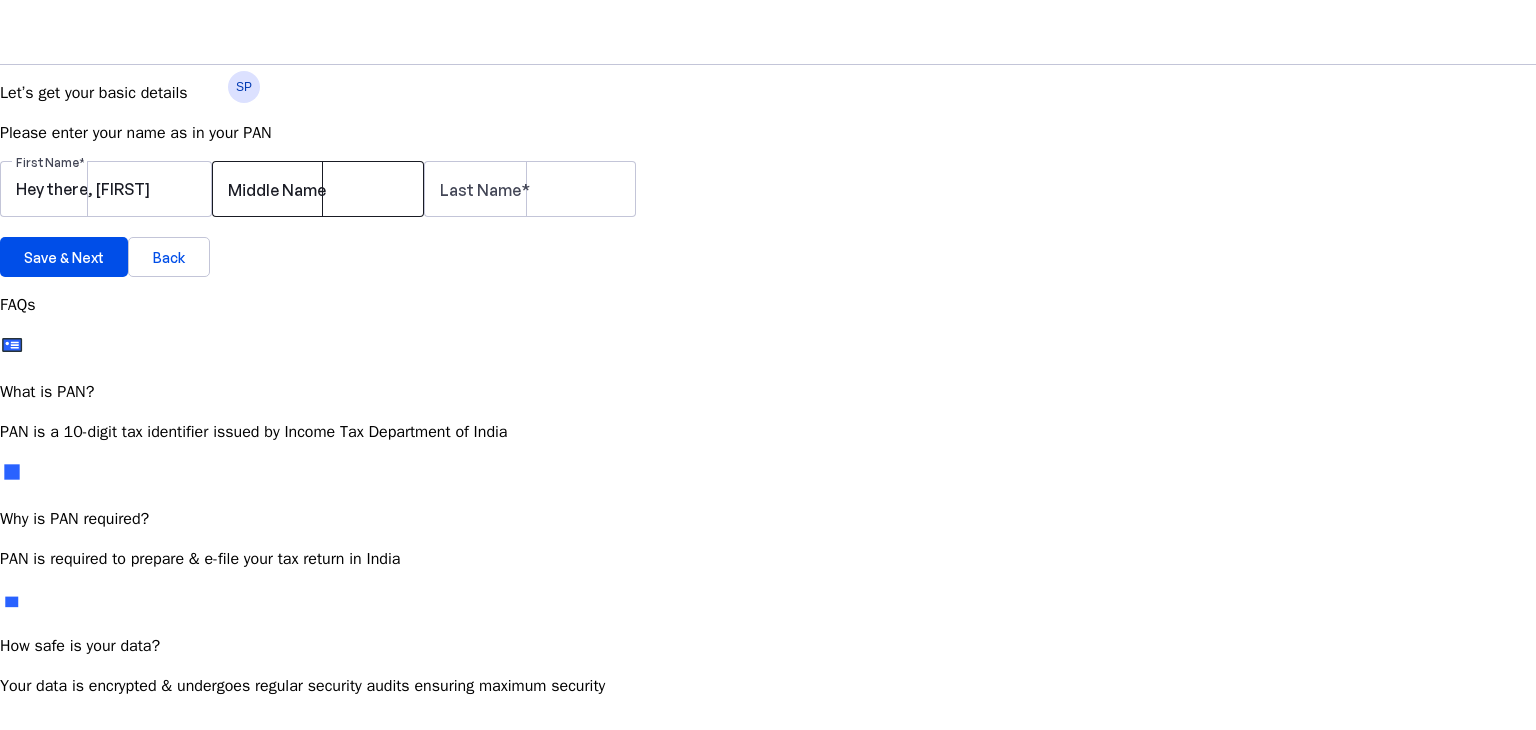 click on "Middle Name" at bounding box center (277, 190) 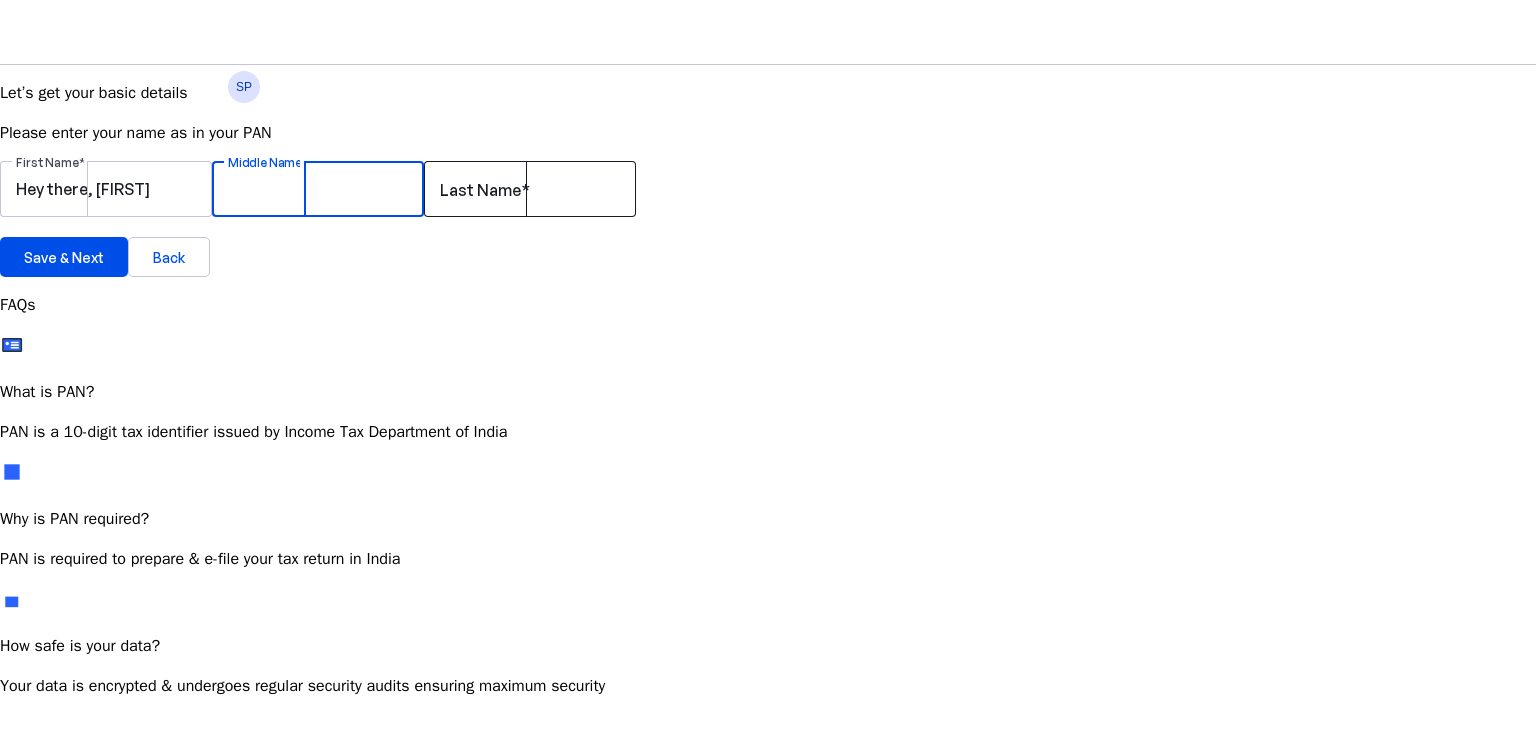 click on "Last Name" at bounding box center [530, 189] 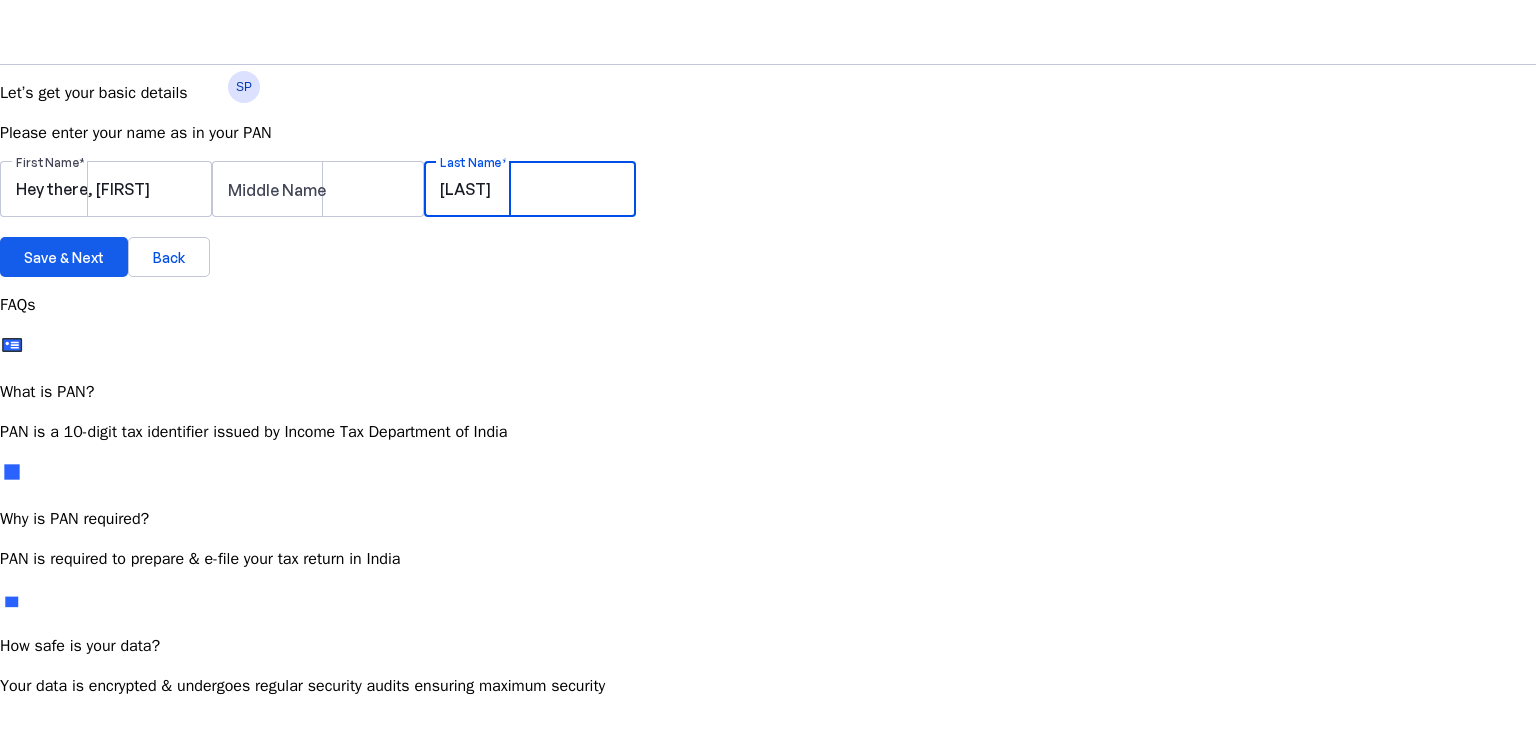 type on "[LAST]" 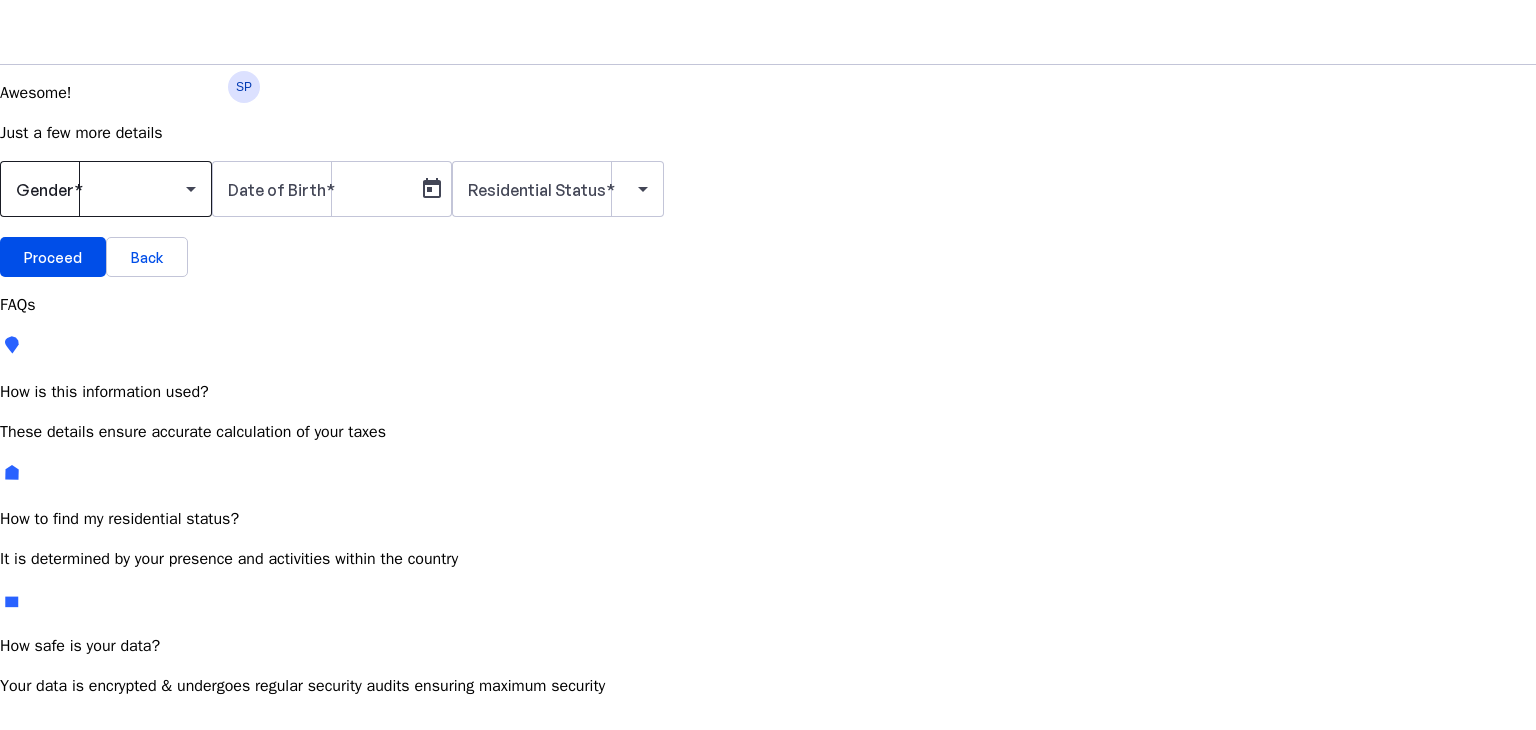 click at bounding box center [101, 189] 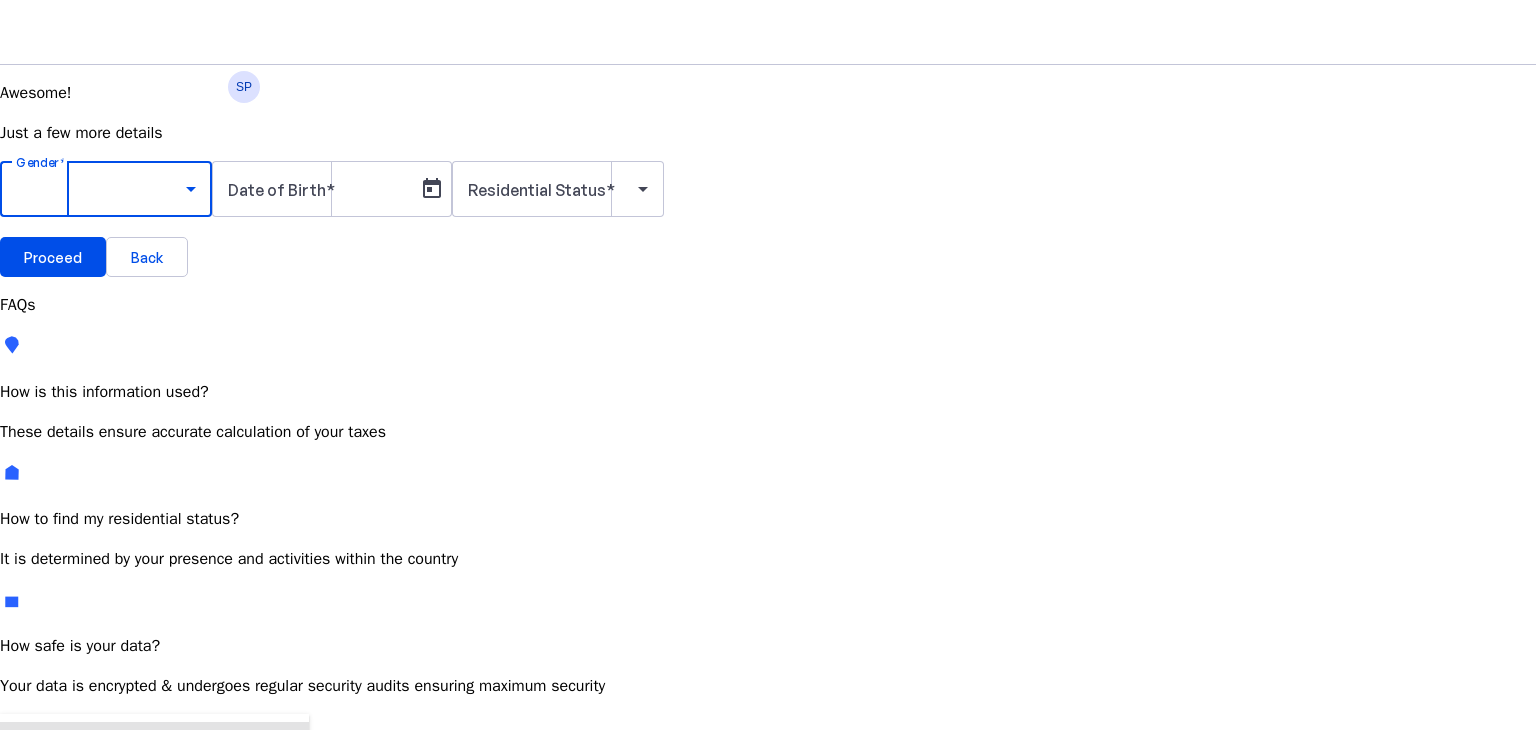 click on "Male" at bounding box center (154, 746) 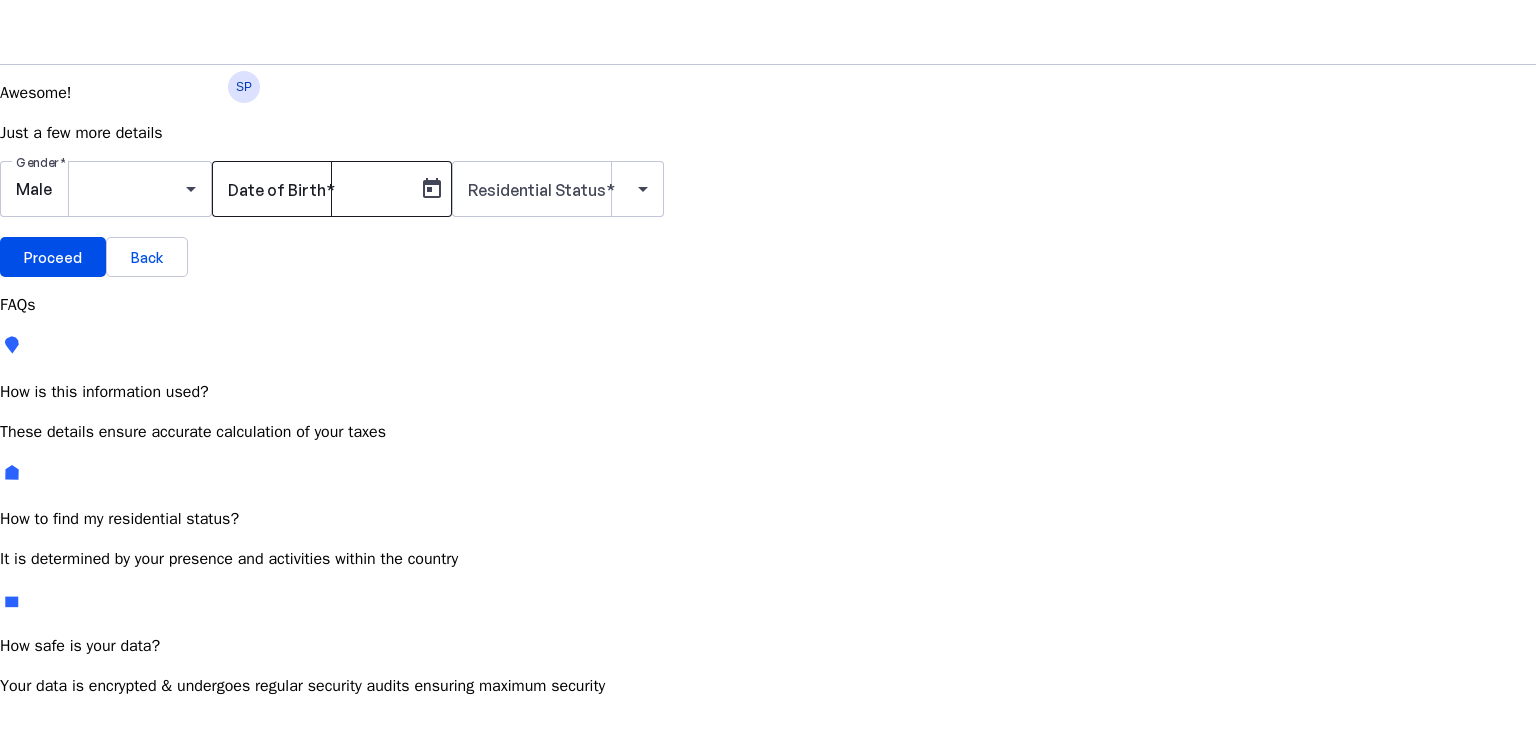 click on "Date of Birth" at bounding box center (277, 190) 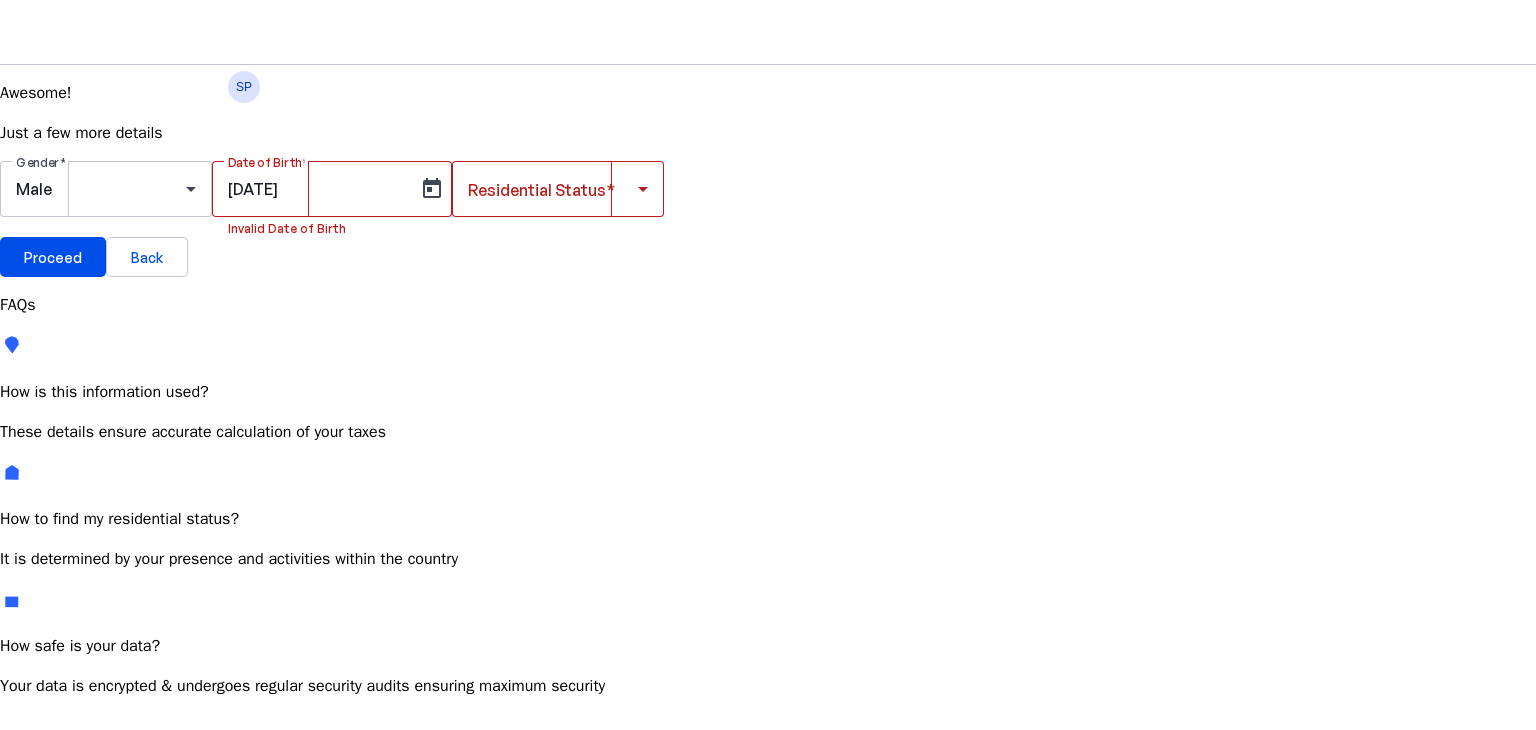 click on "Gender Male Date of Birth [DATE] Invalid Date of Birth Residential Status" at bounding box center (768, 199) 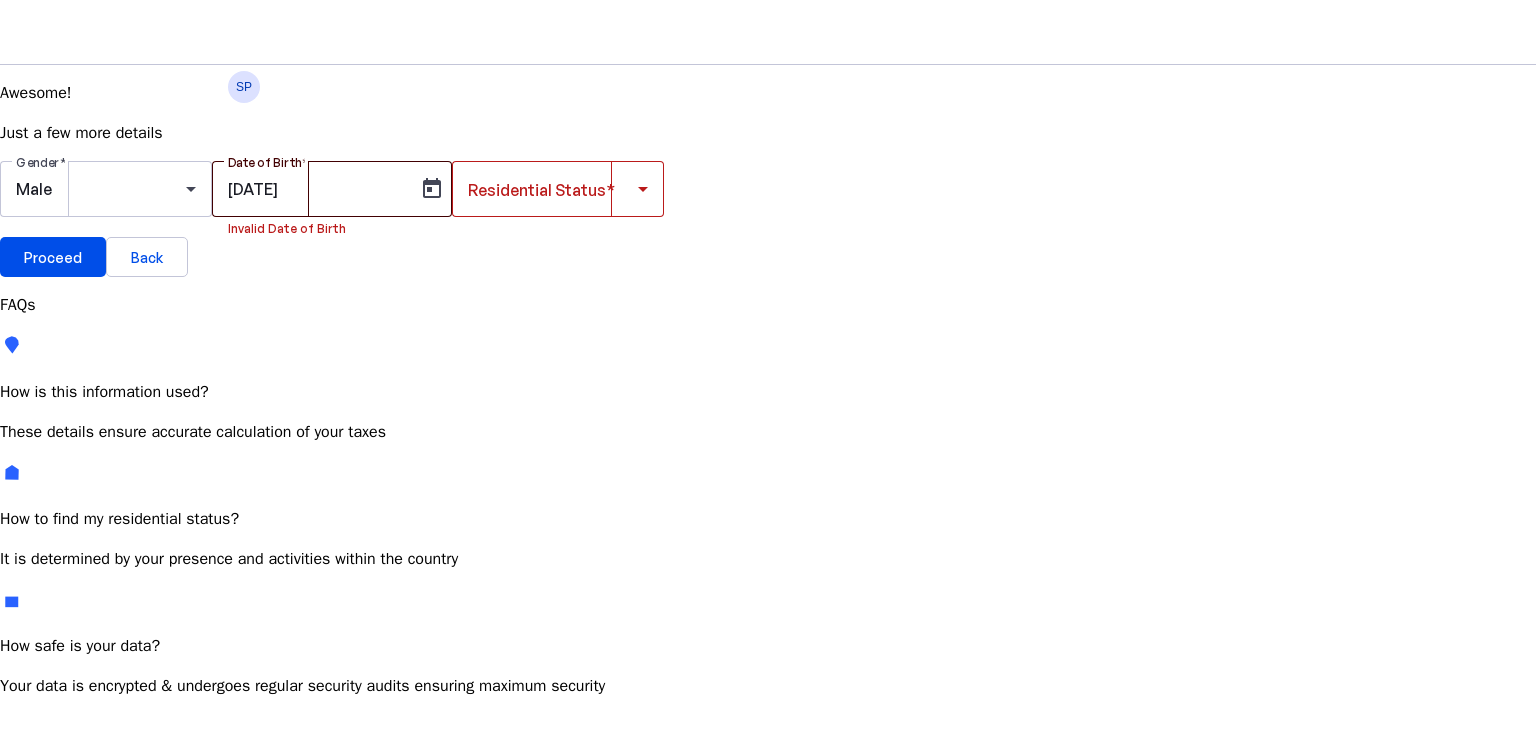 click on "[DATE]" at bounding box center (318, 189) 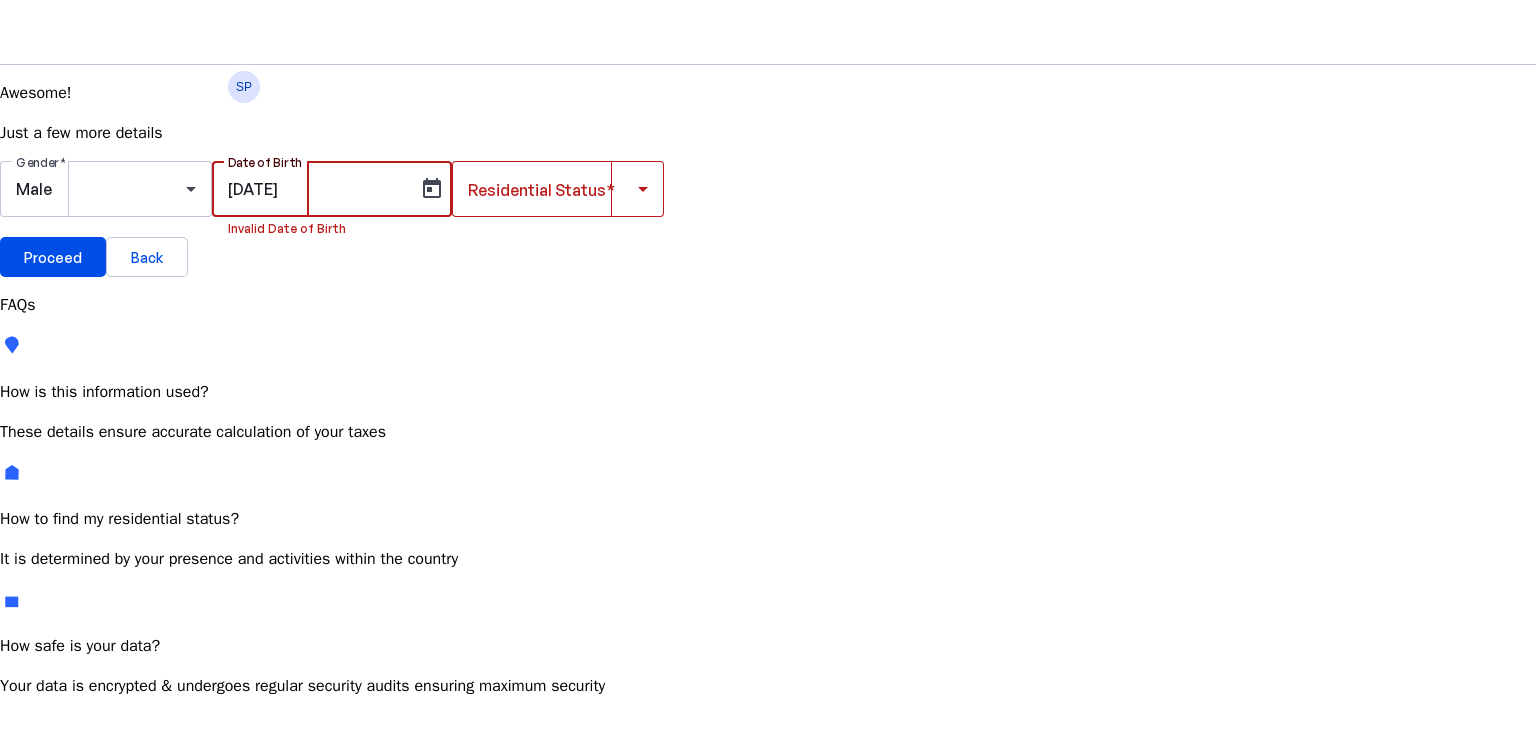 click on "[DATE]" at bounding box center [318, 189] 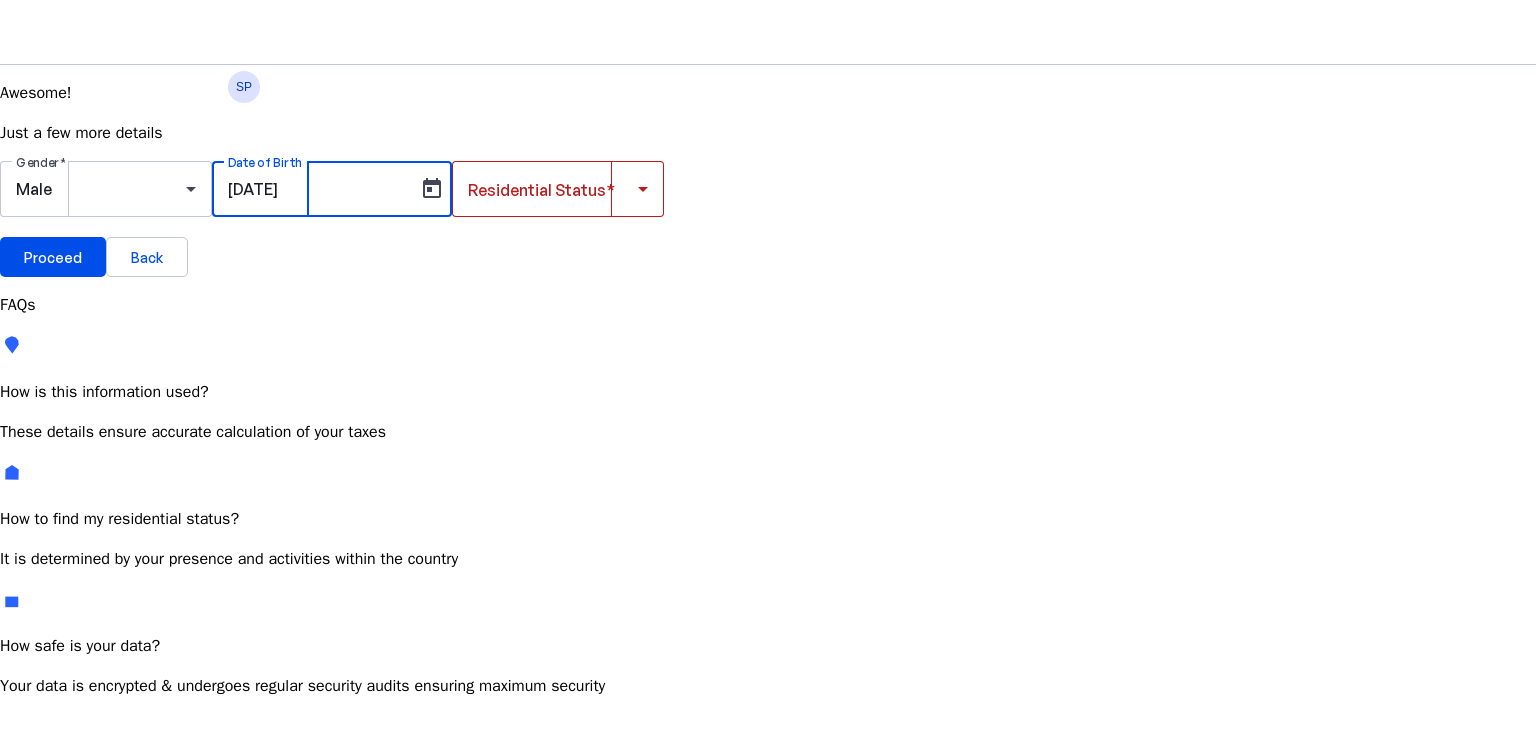 type on "[DATE]" 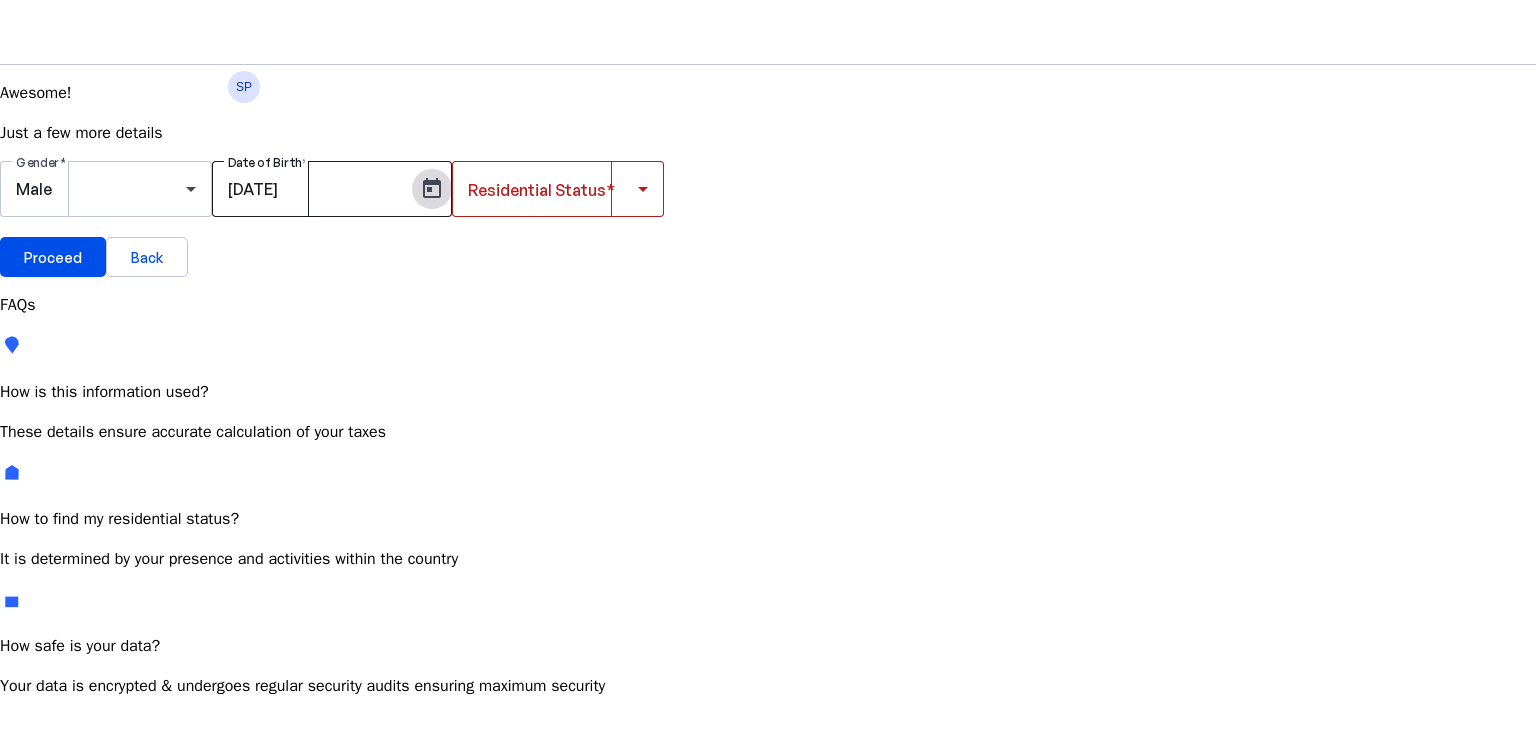 click at bounding box center [432, 189] 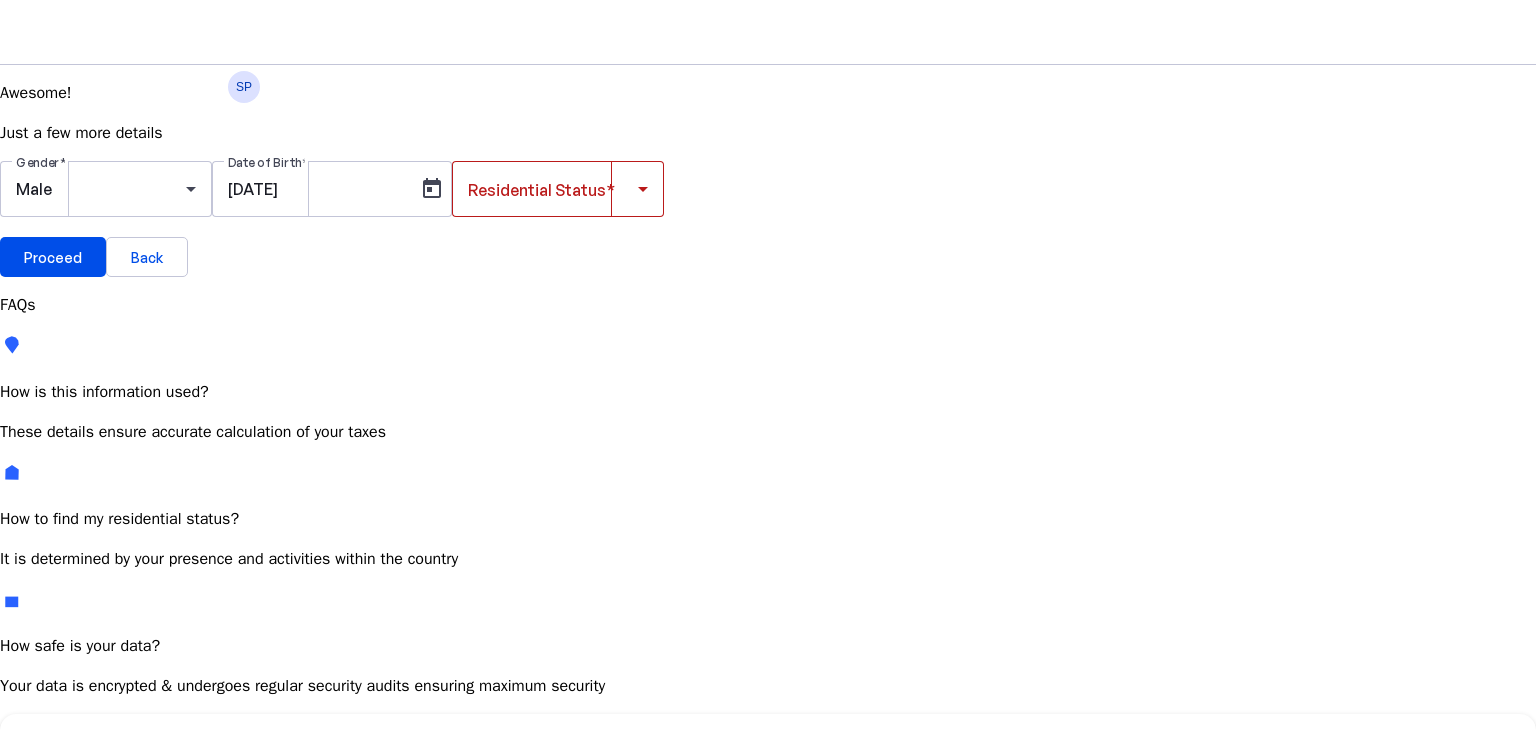click on "1" at bounding box center (328, 857) 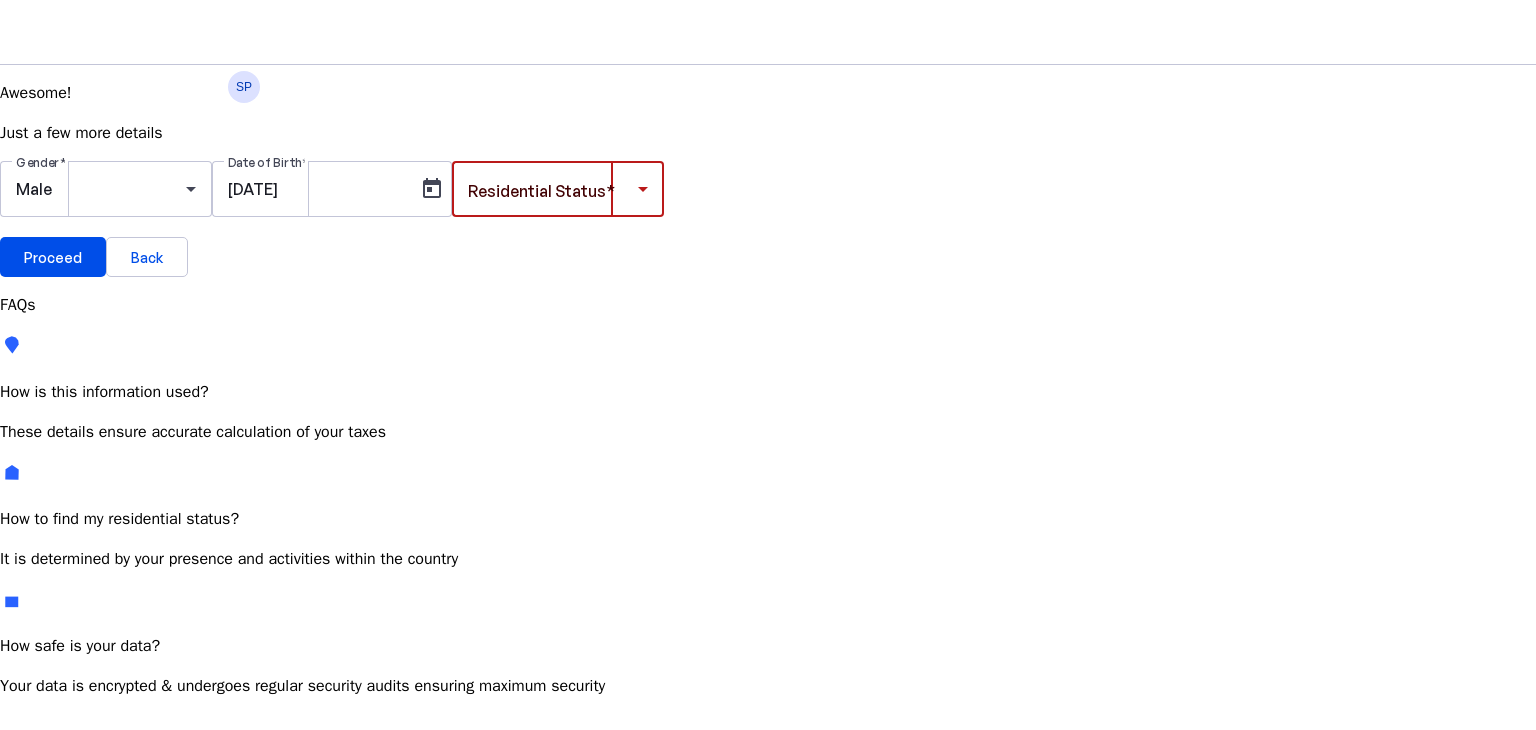 click at bounding box center [553, 189] 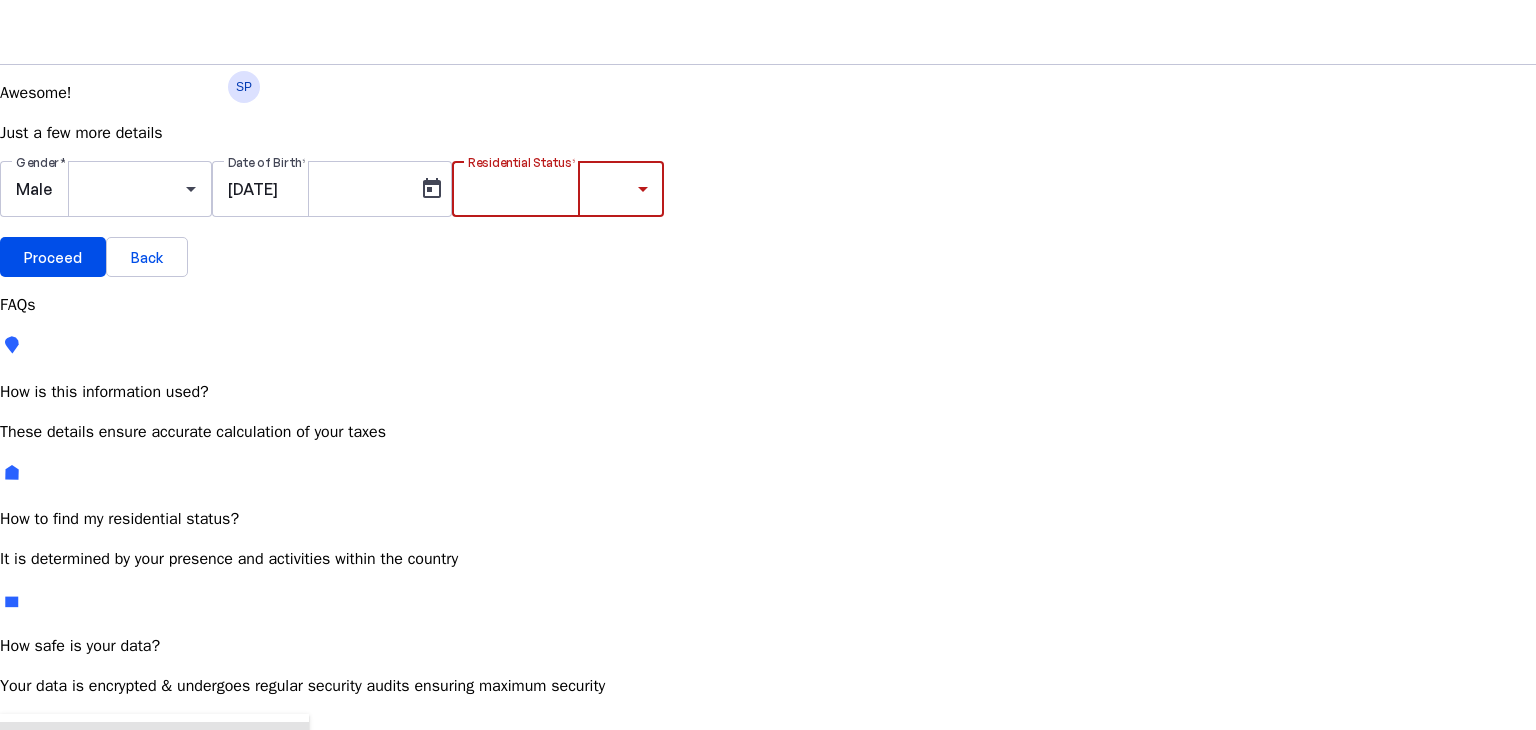 click on "Resident" at bounding box center [72, 748] 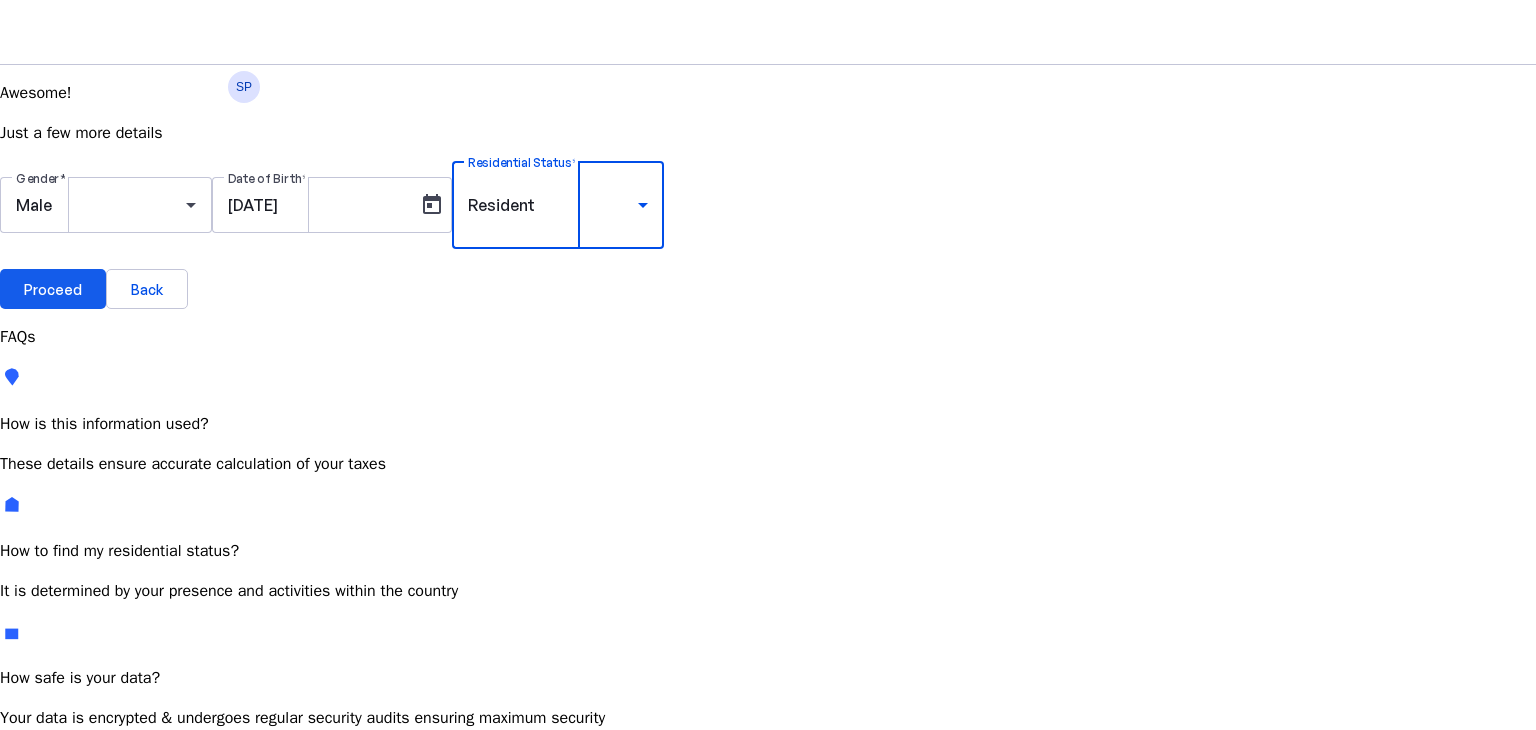 click on "Proceed" at bounding box center [53, 289] 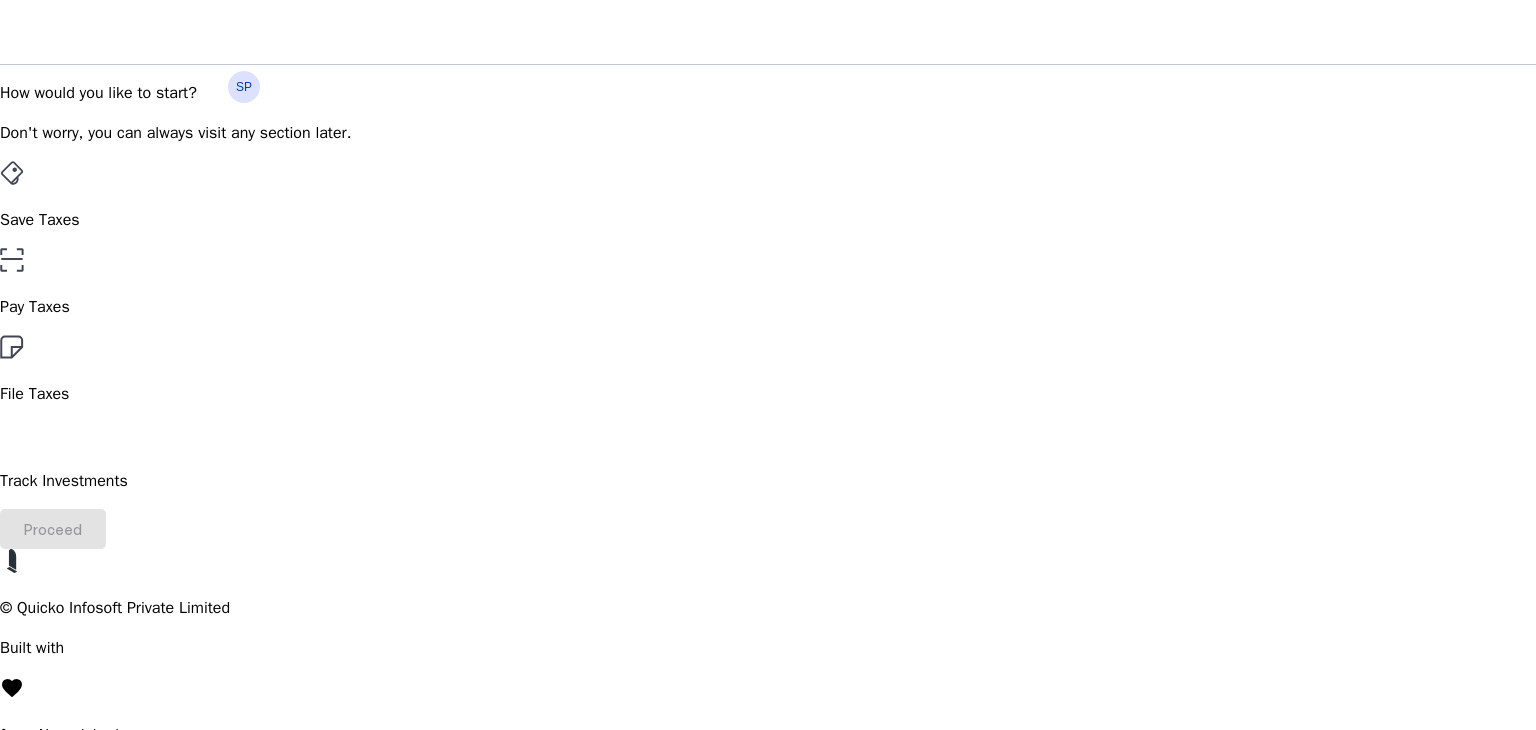 click on "File Taxes" at bounding box center (768, 220) 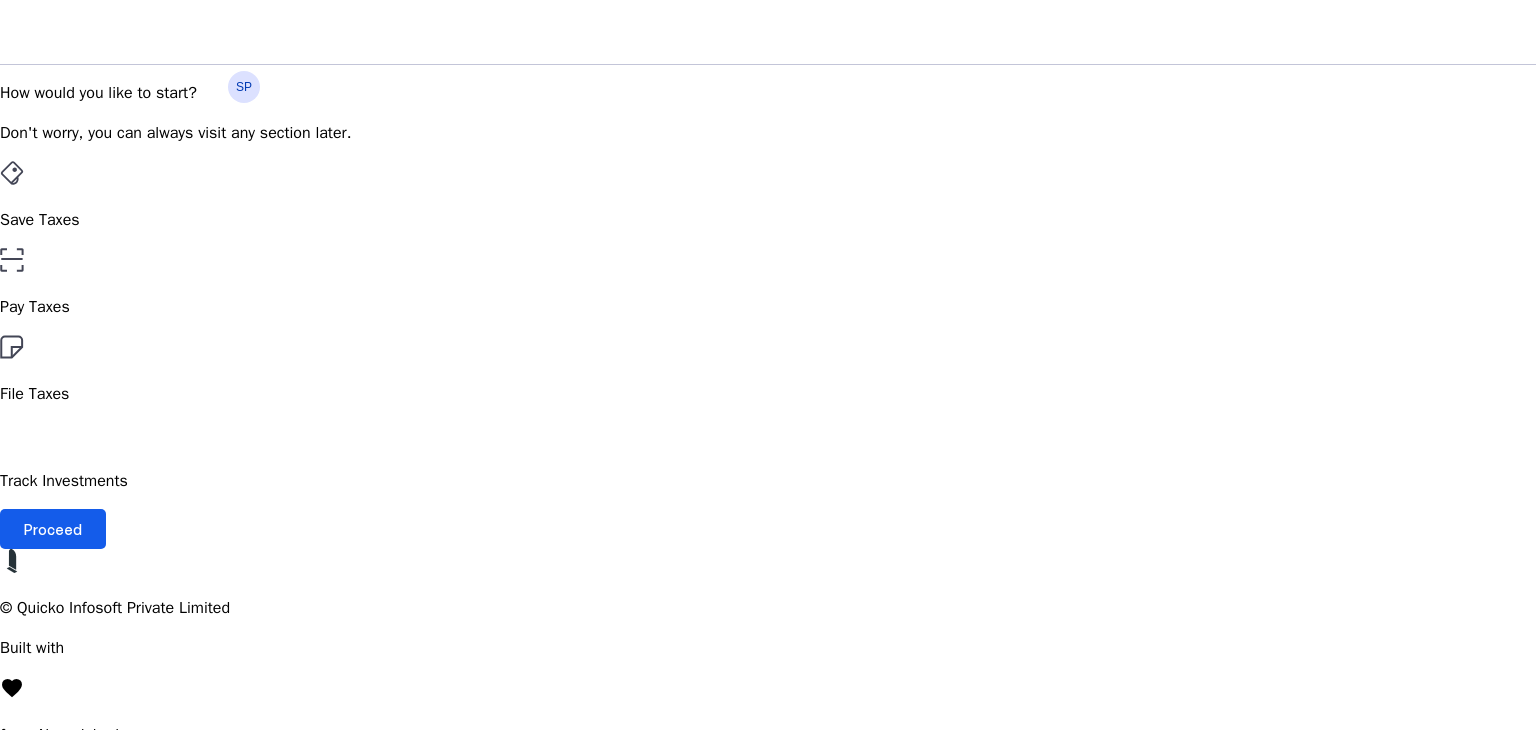 click on "Proceed" at bounding box center [53, 529] 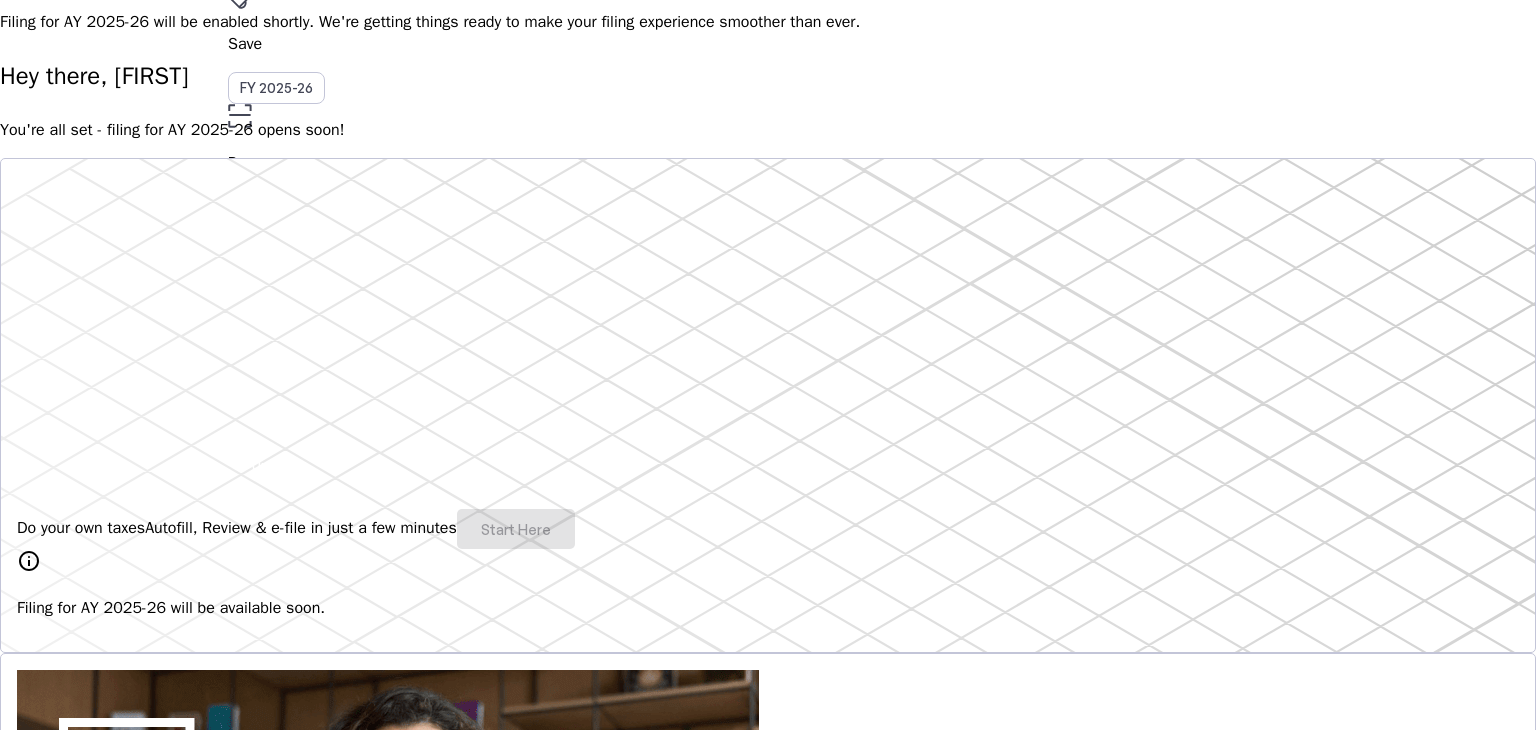 scroll, scrollTop: 100, scrollLeft: 0, axis: vertical 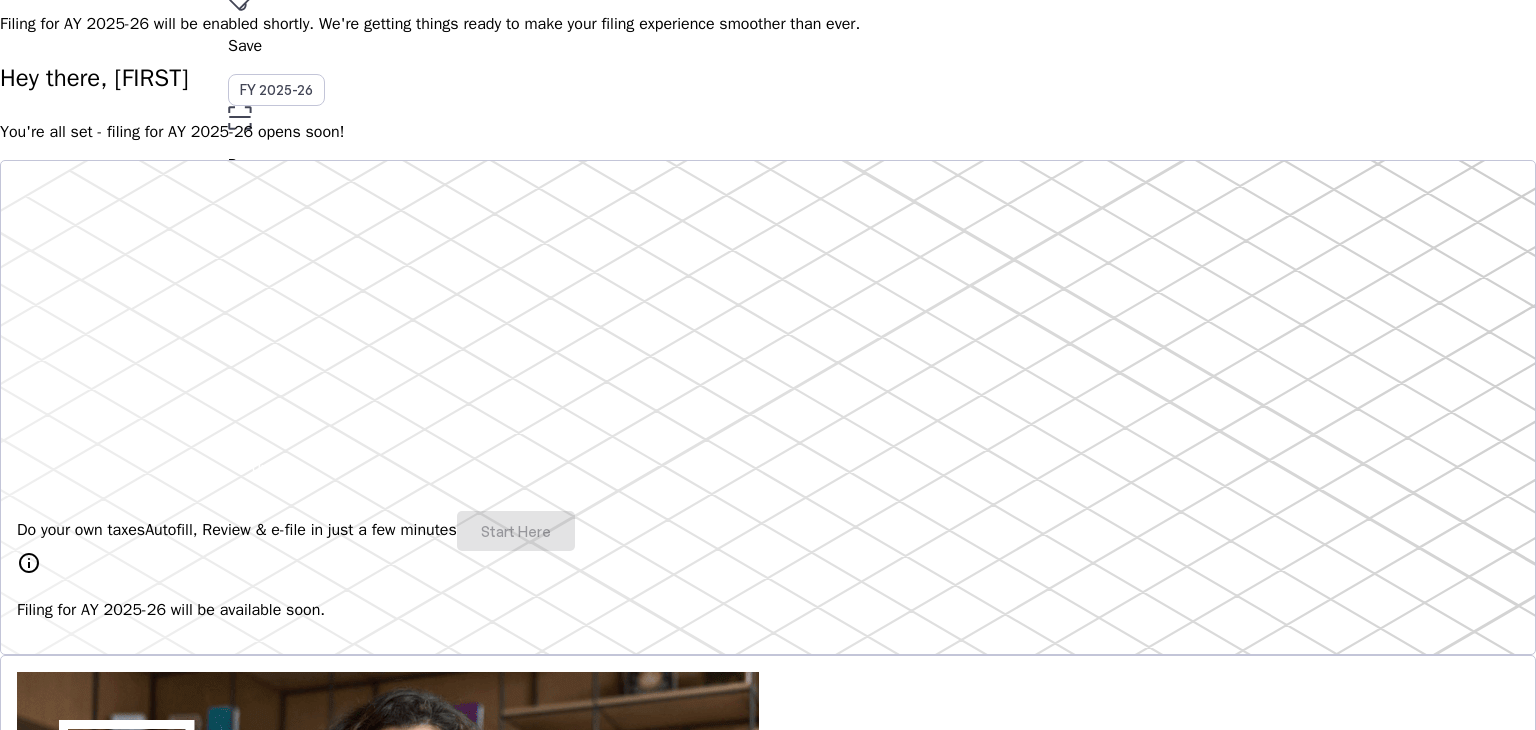 click on "Do your own taxes   Autofill, Review & e-file in just a few minutes   Start Here" at bounding box center (768, 531) 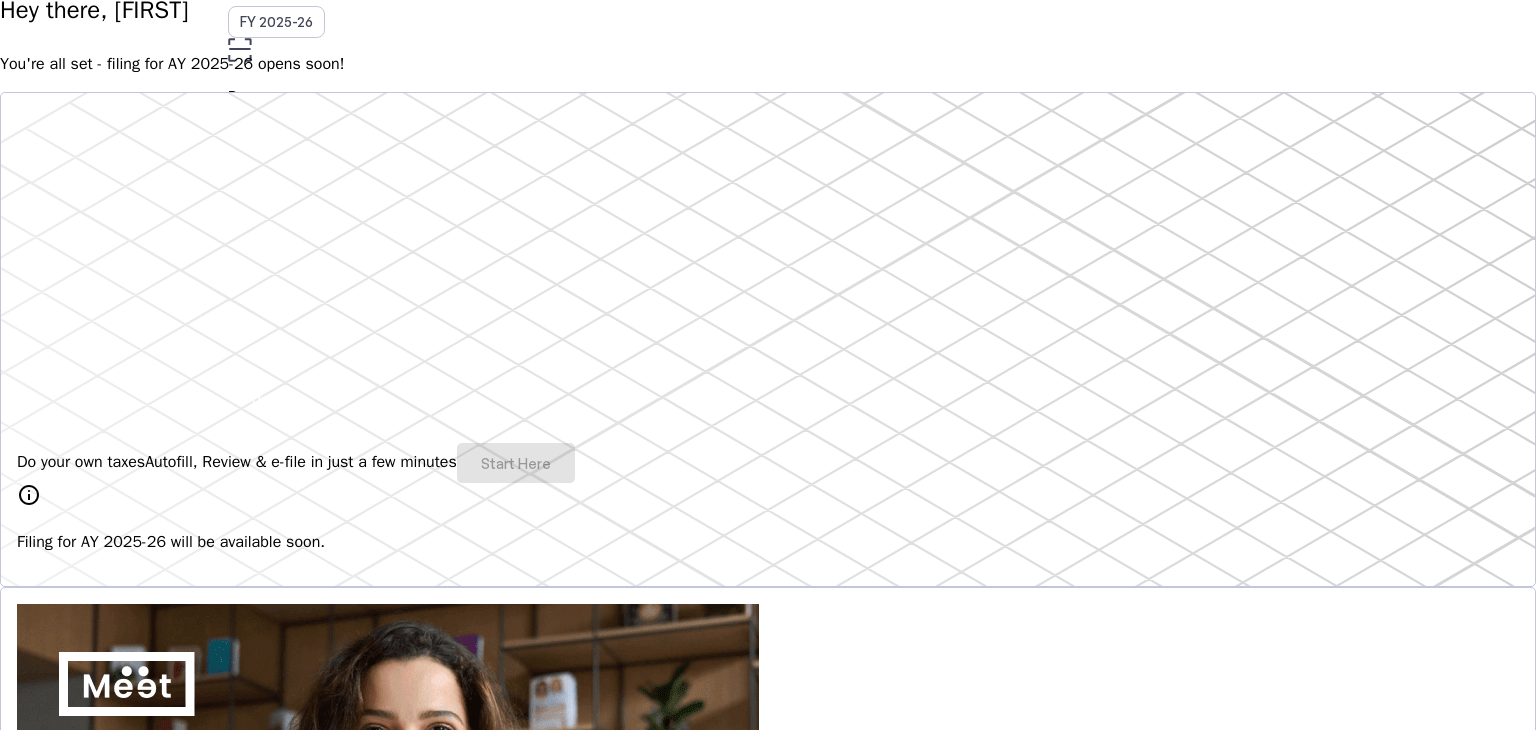 scroll, scrollTop: 200, scrollLeft: 0, axis: vertical 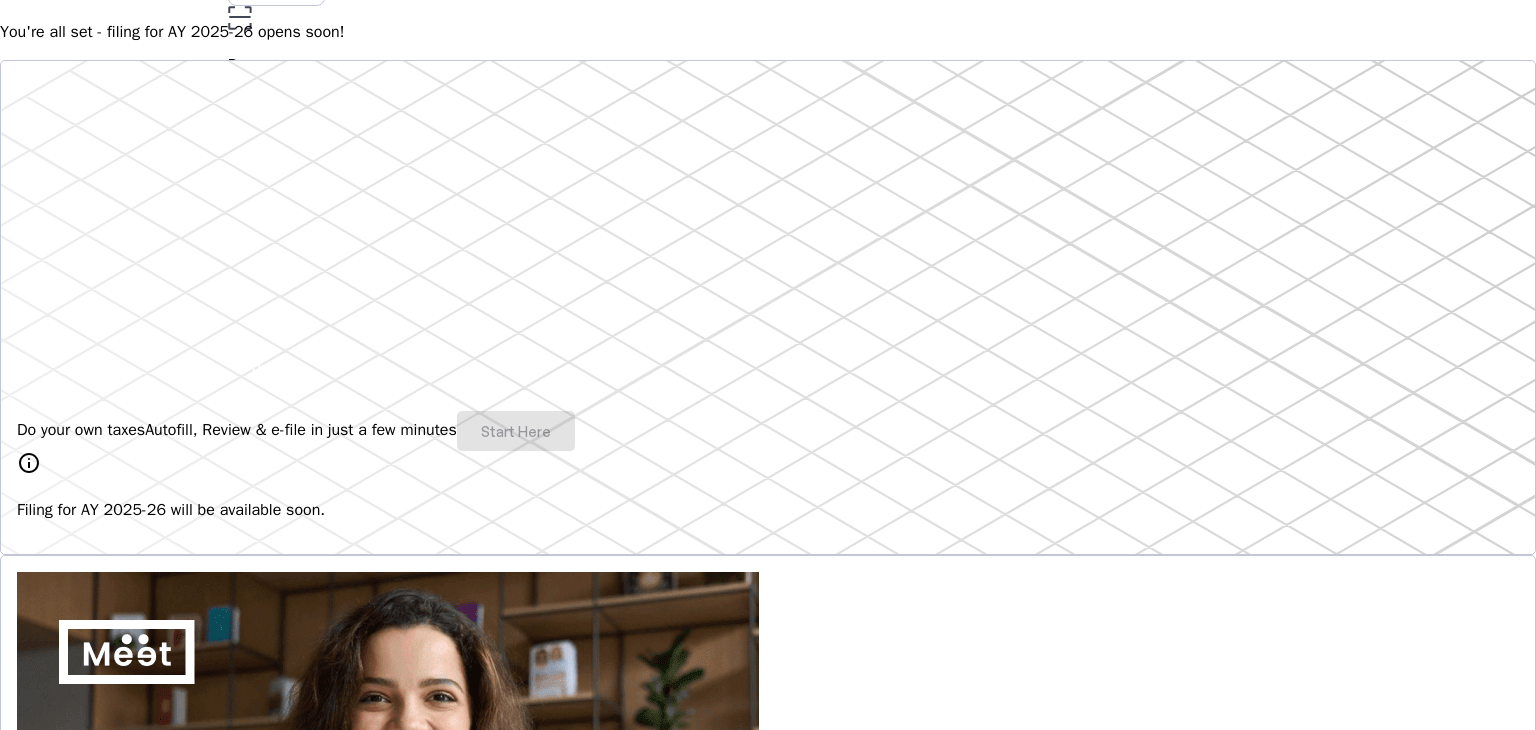 click on "Autofill, Review & e-file in just a few minutes" at bounding box center (301, 430) 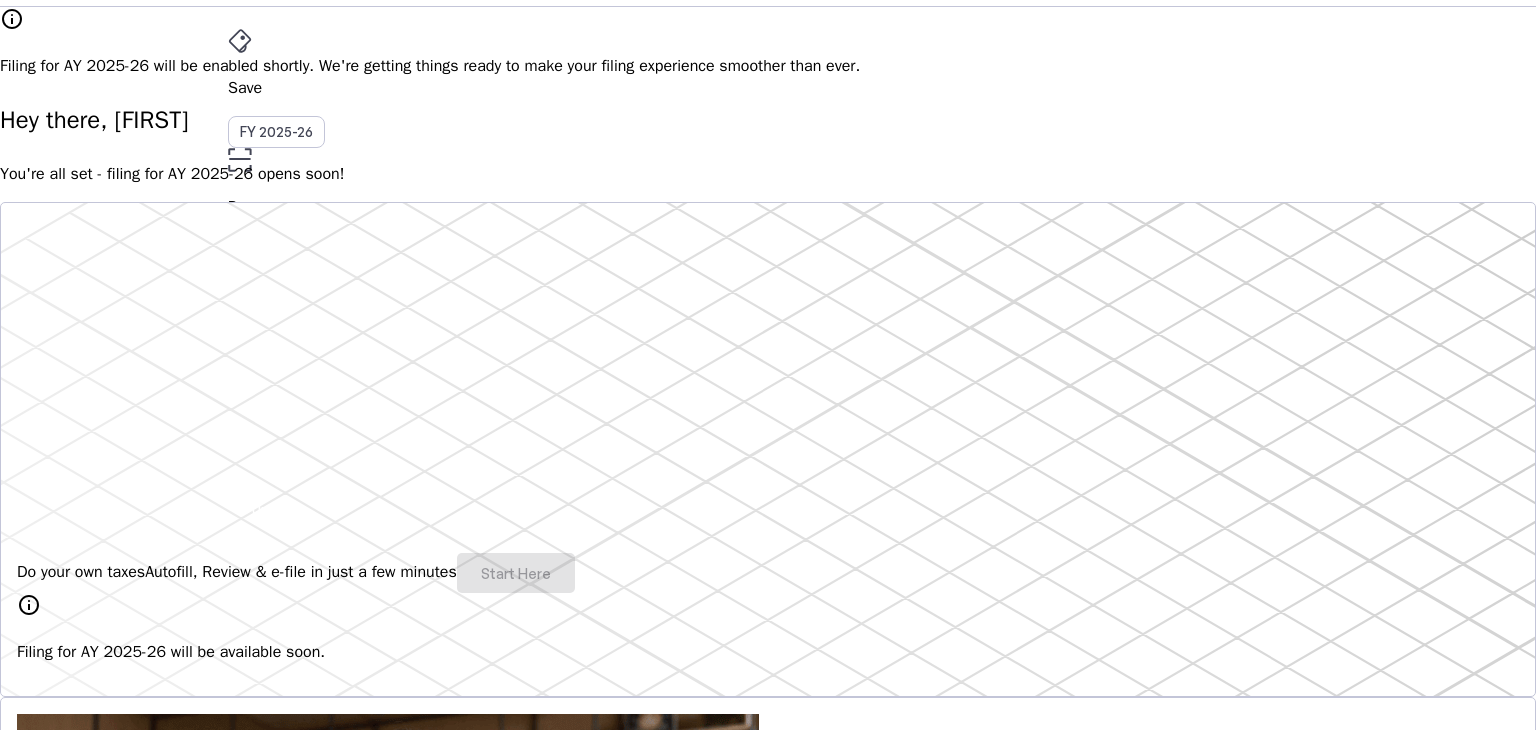scroll, scrollTop: 0, scrollLeft: 0, axis: both 